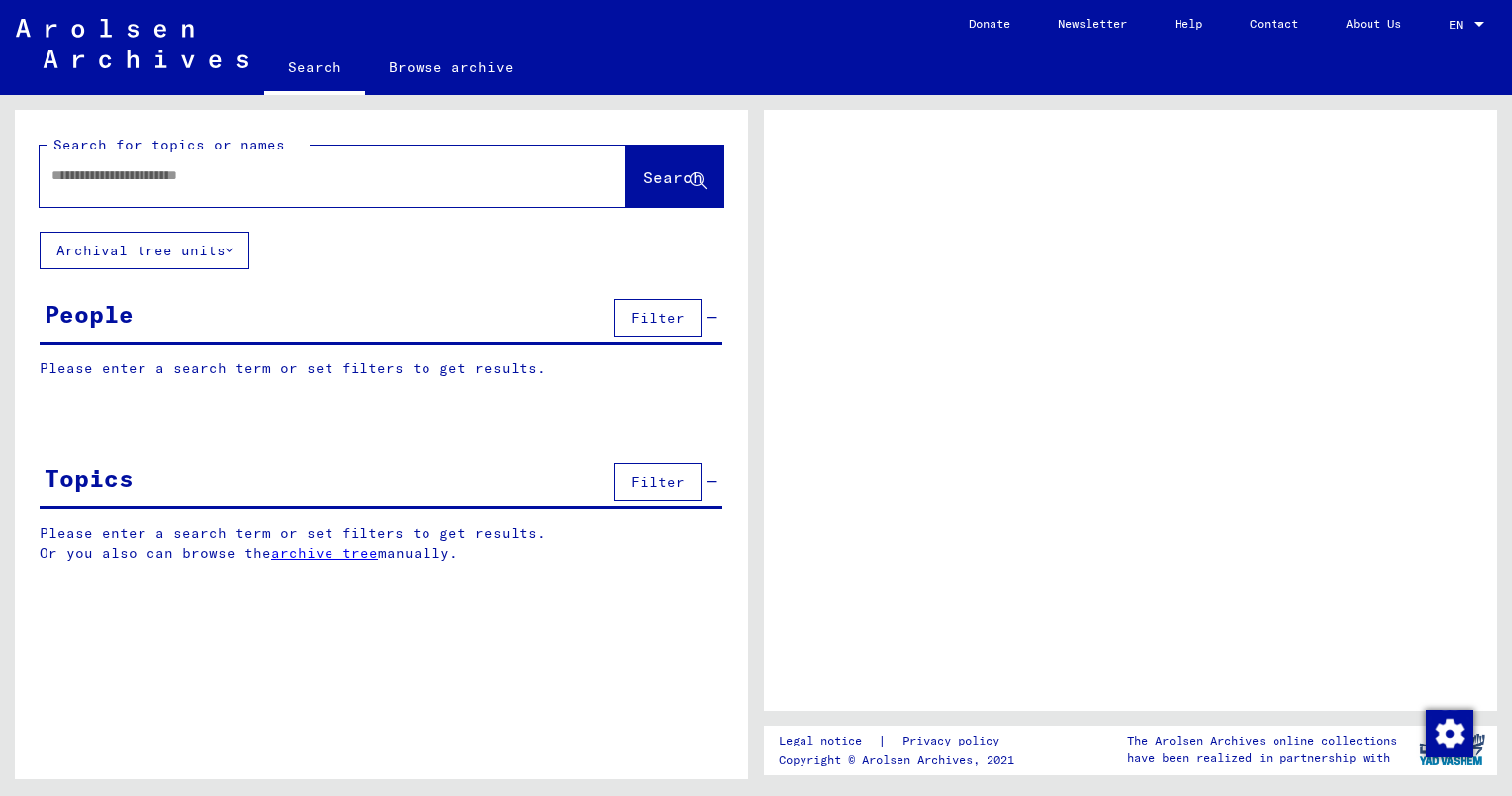scroll, scrollTop: 0, scrollLeft: 0, axis: both 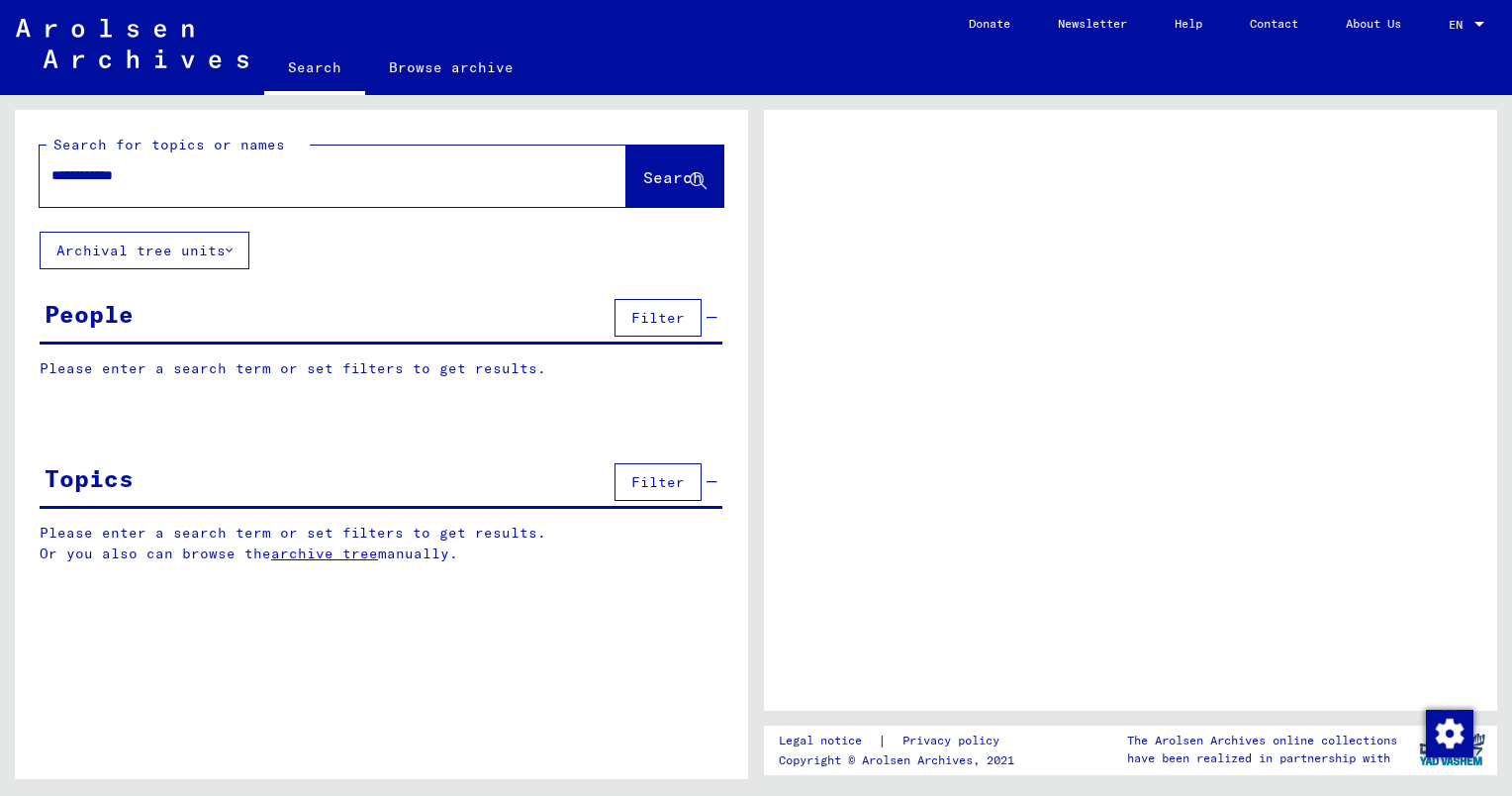 type on "**********" 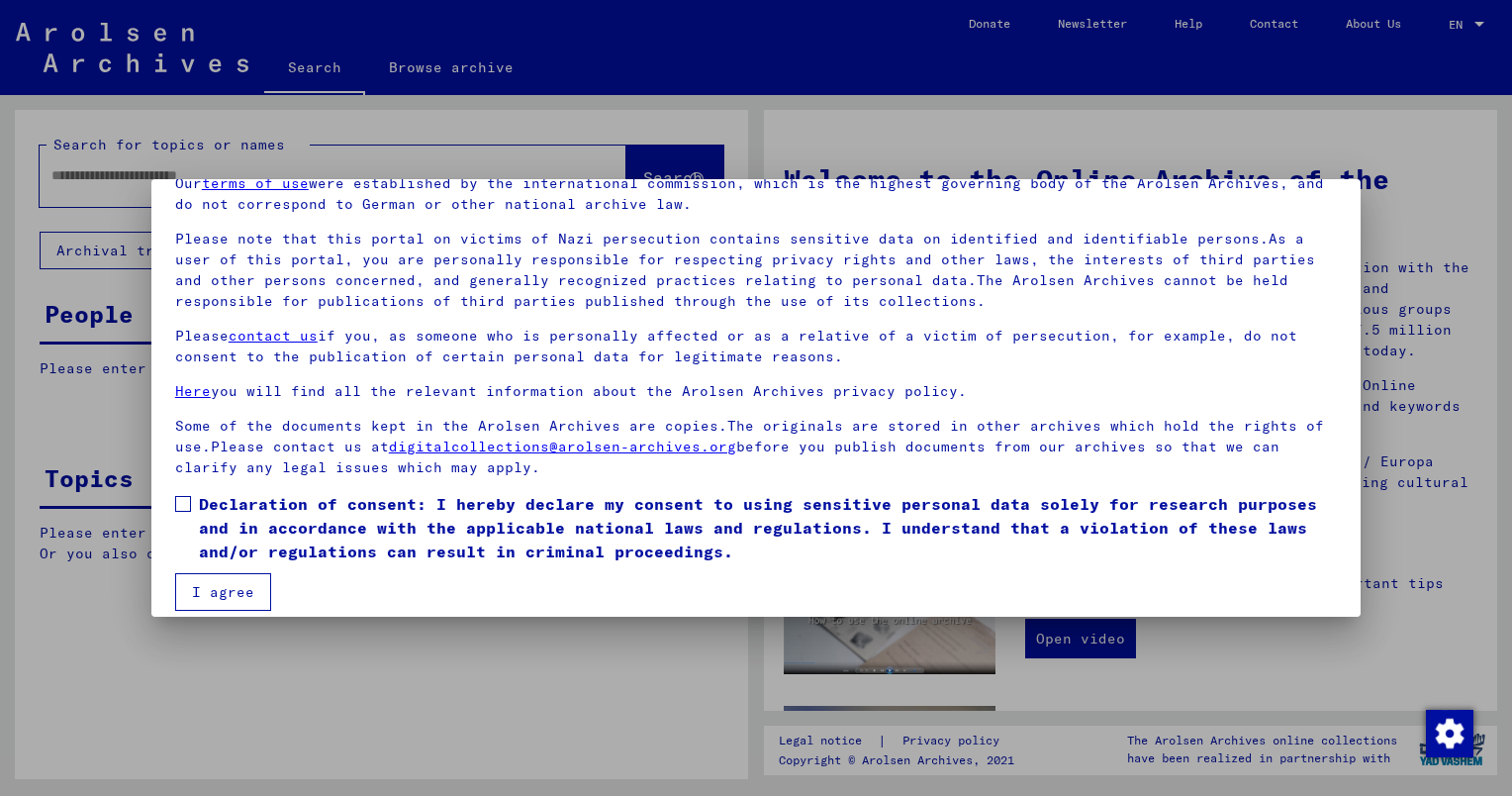 scroll, scrollTop: 112, scrollLeft: 0, axis: vertical 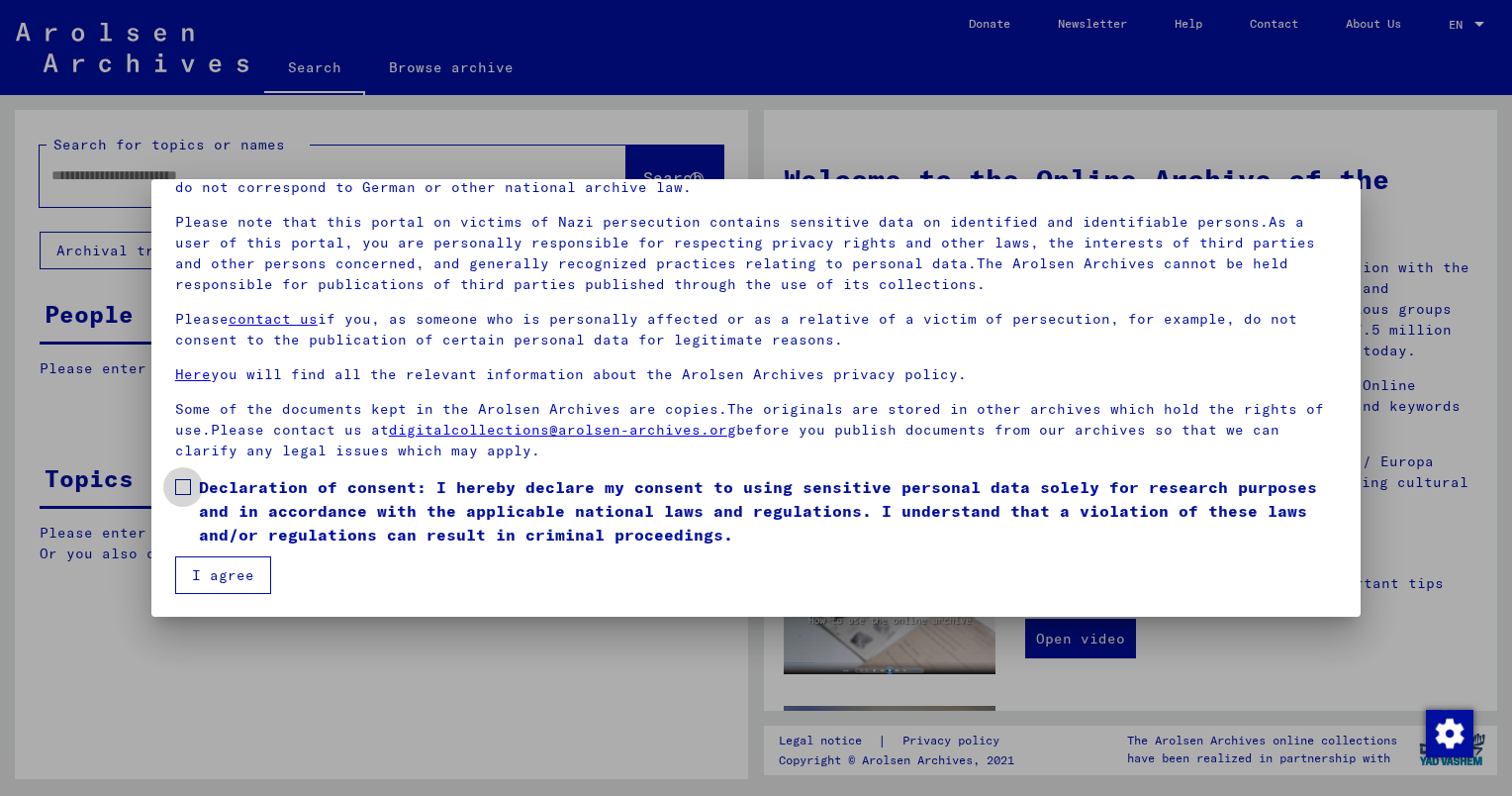click at bounding box center (183, 487) 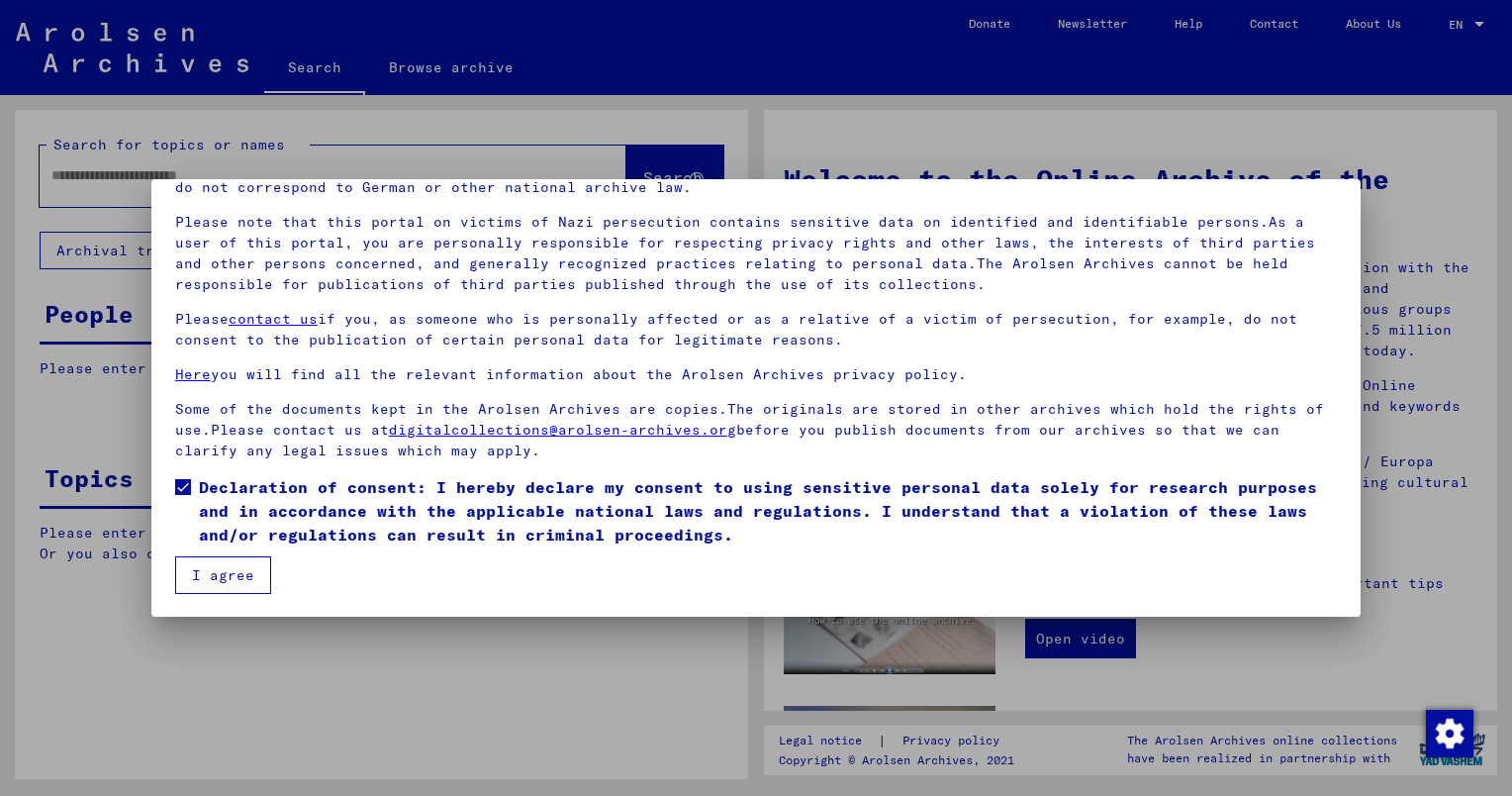 click on "I agree" at bounding box center [223, 575] 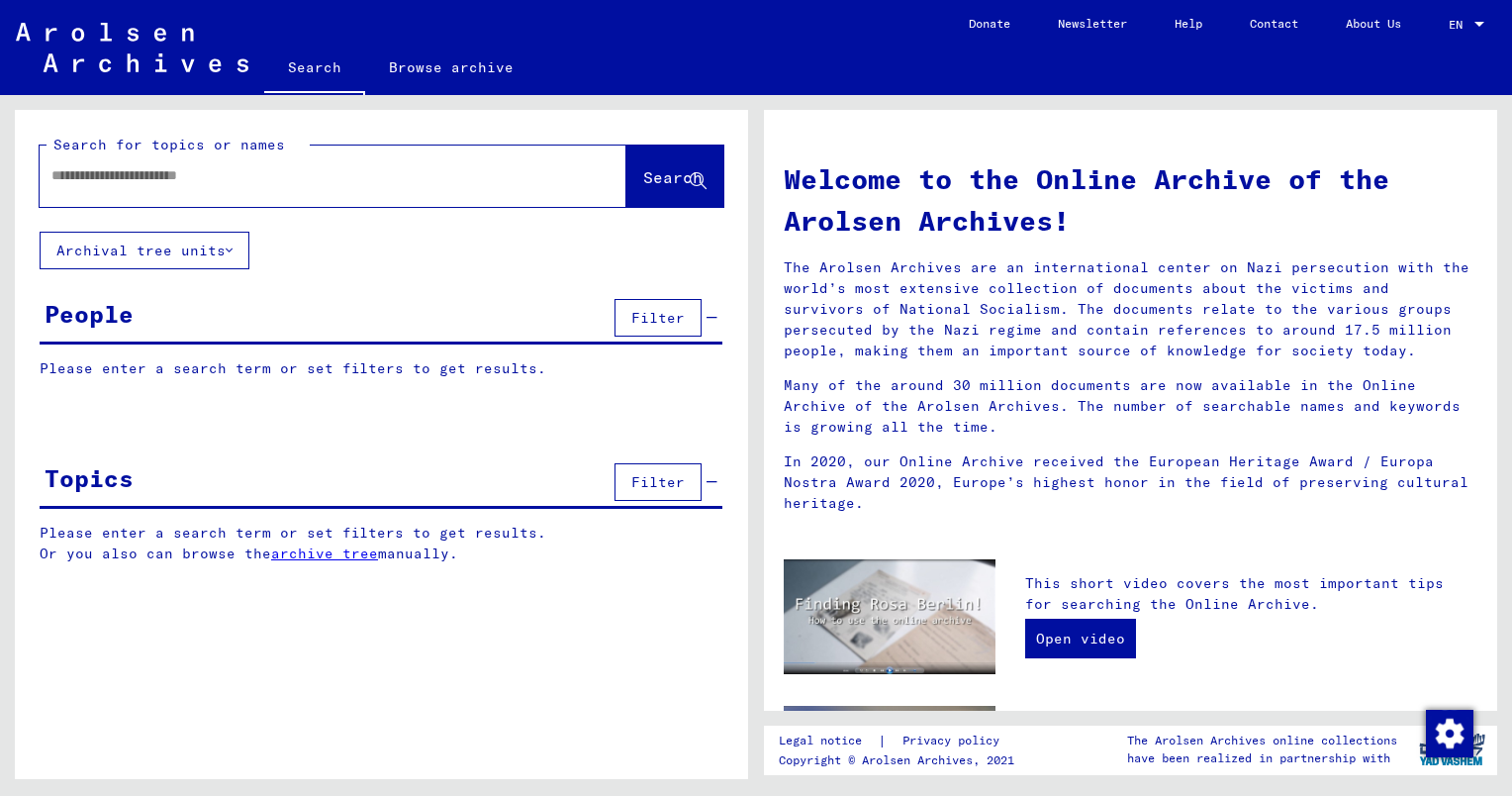 click at bounding box center (309, 175) 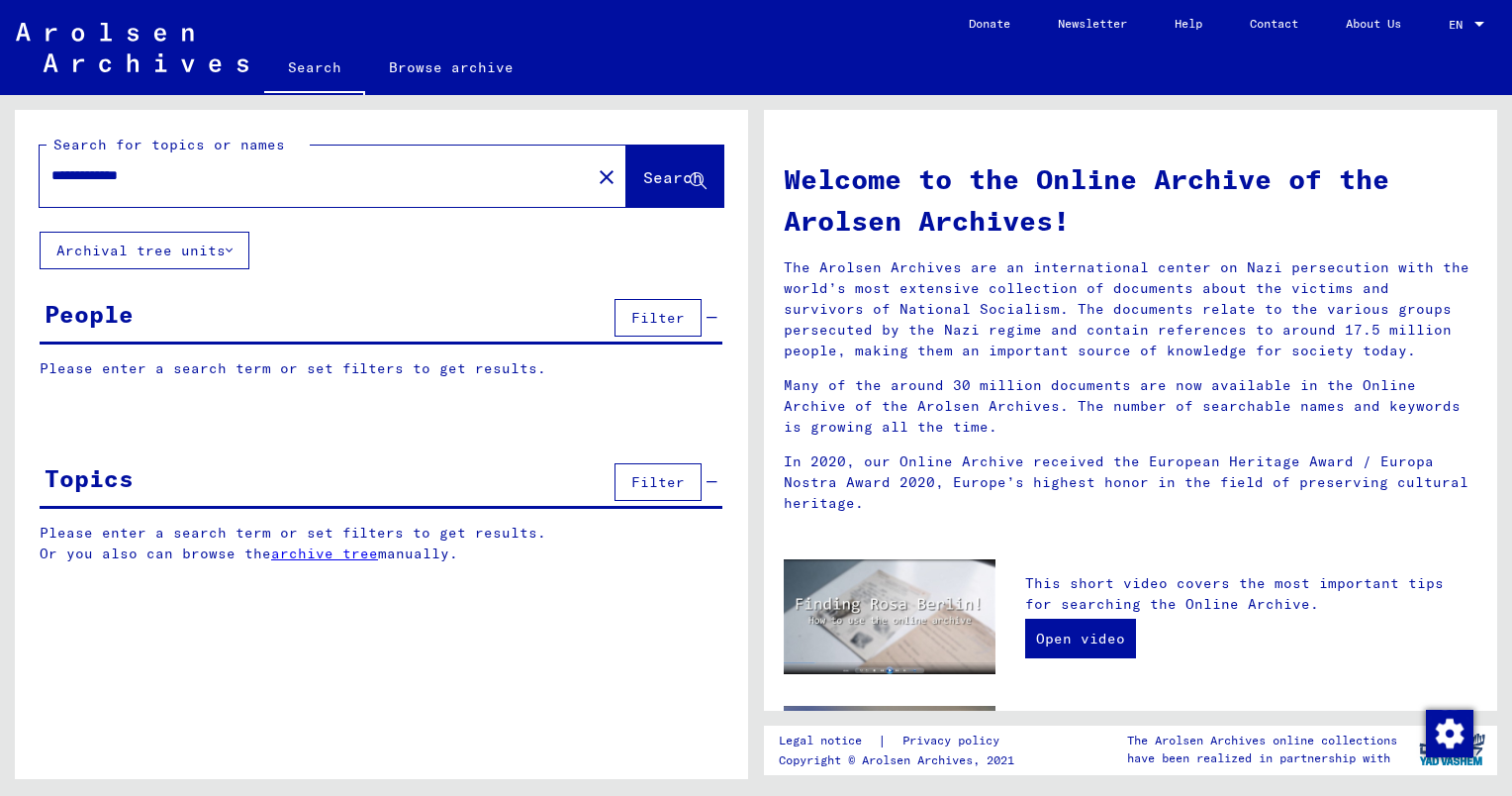 type on "**********" 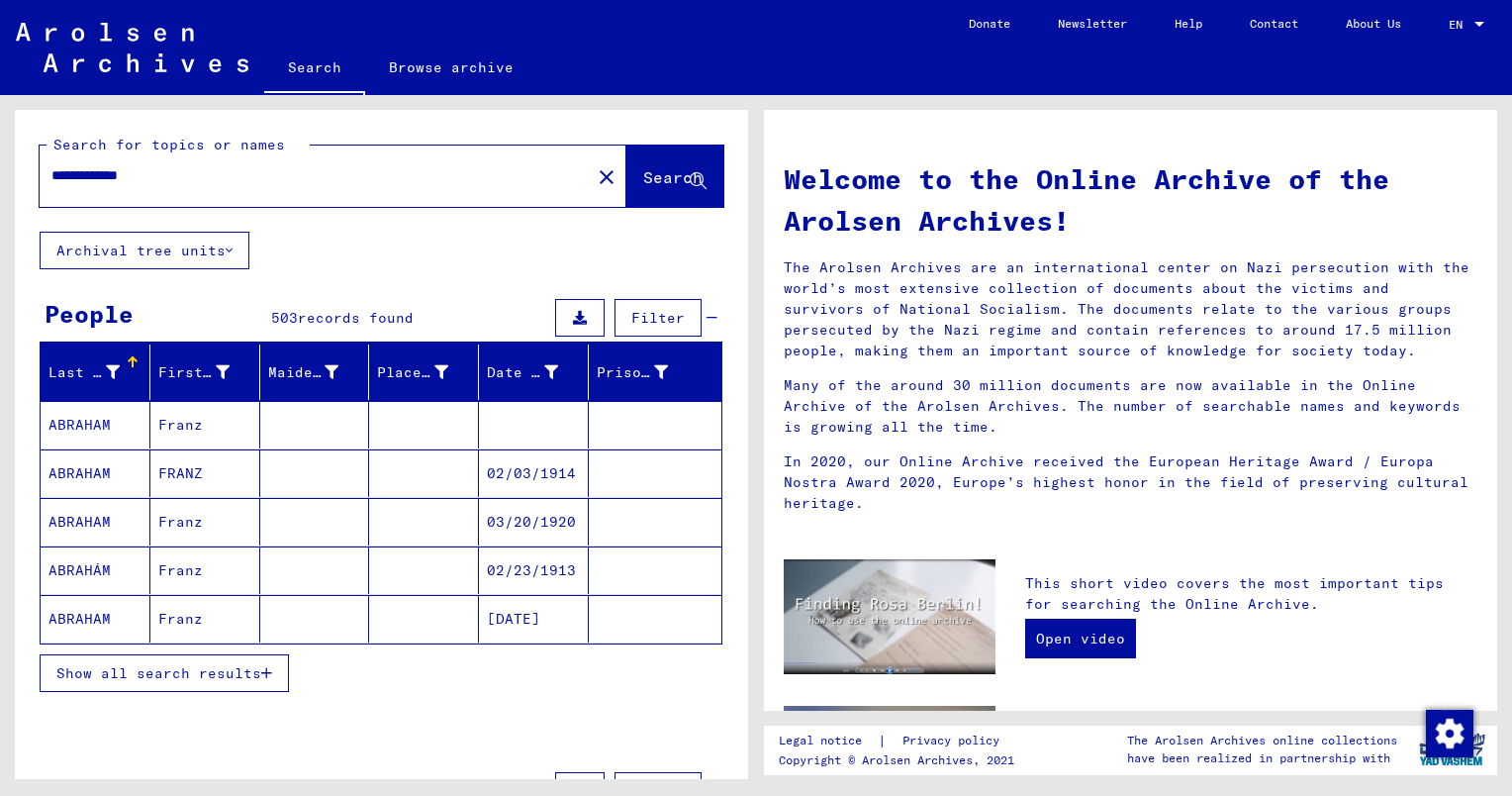 click on "ABRAHAM" at bounding box center (95, 473) 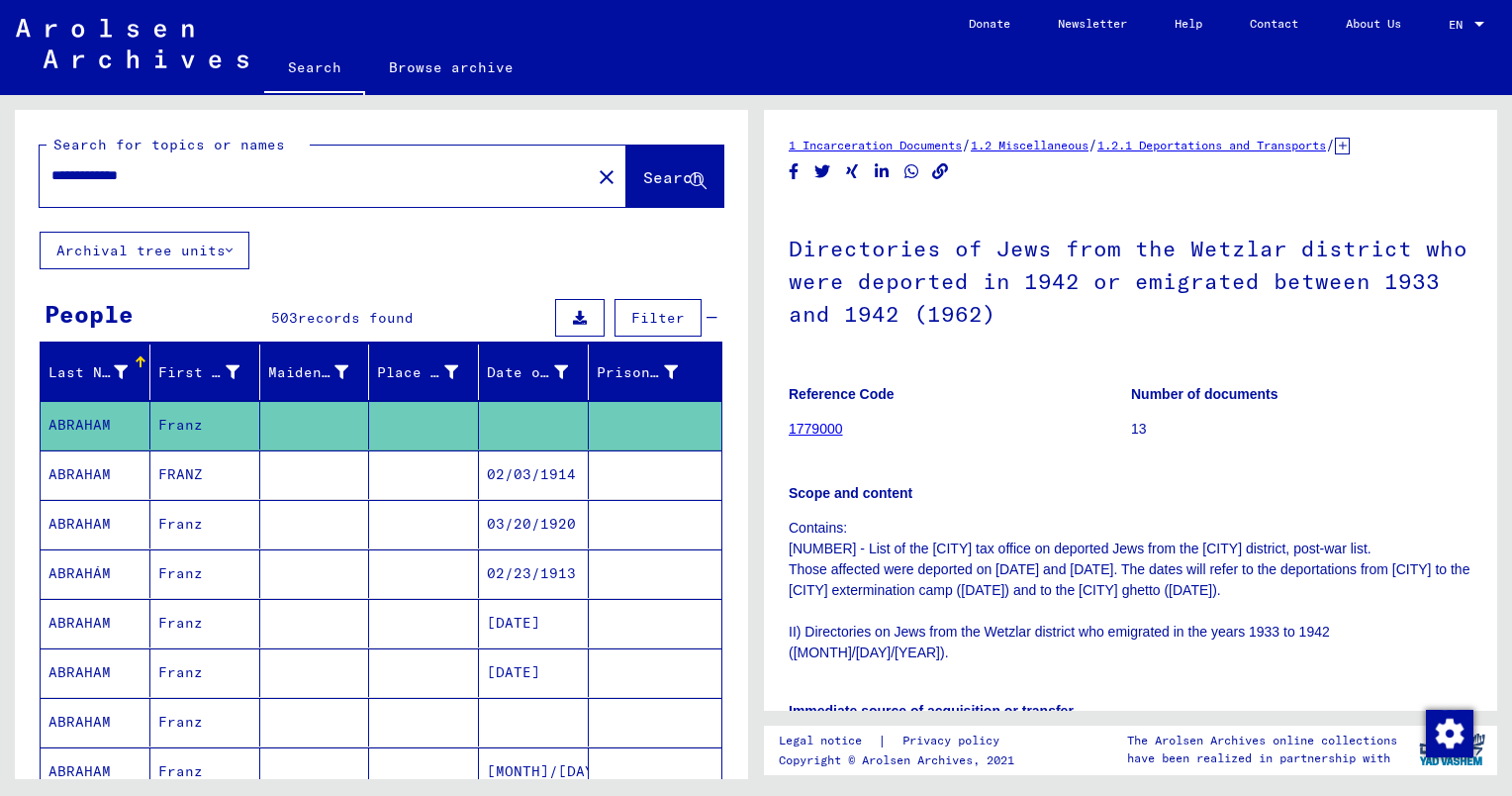 click on "ABRAHAM" at bounding box center [95, 524] 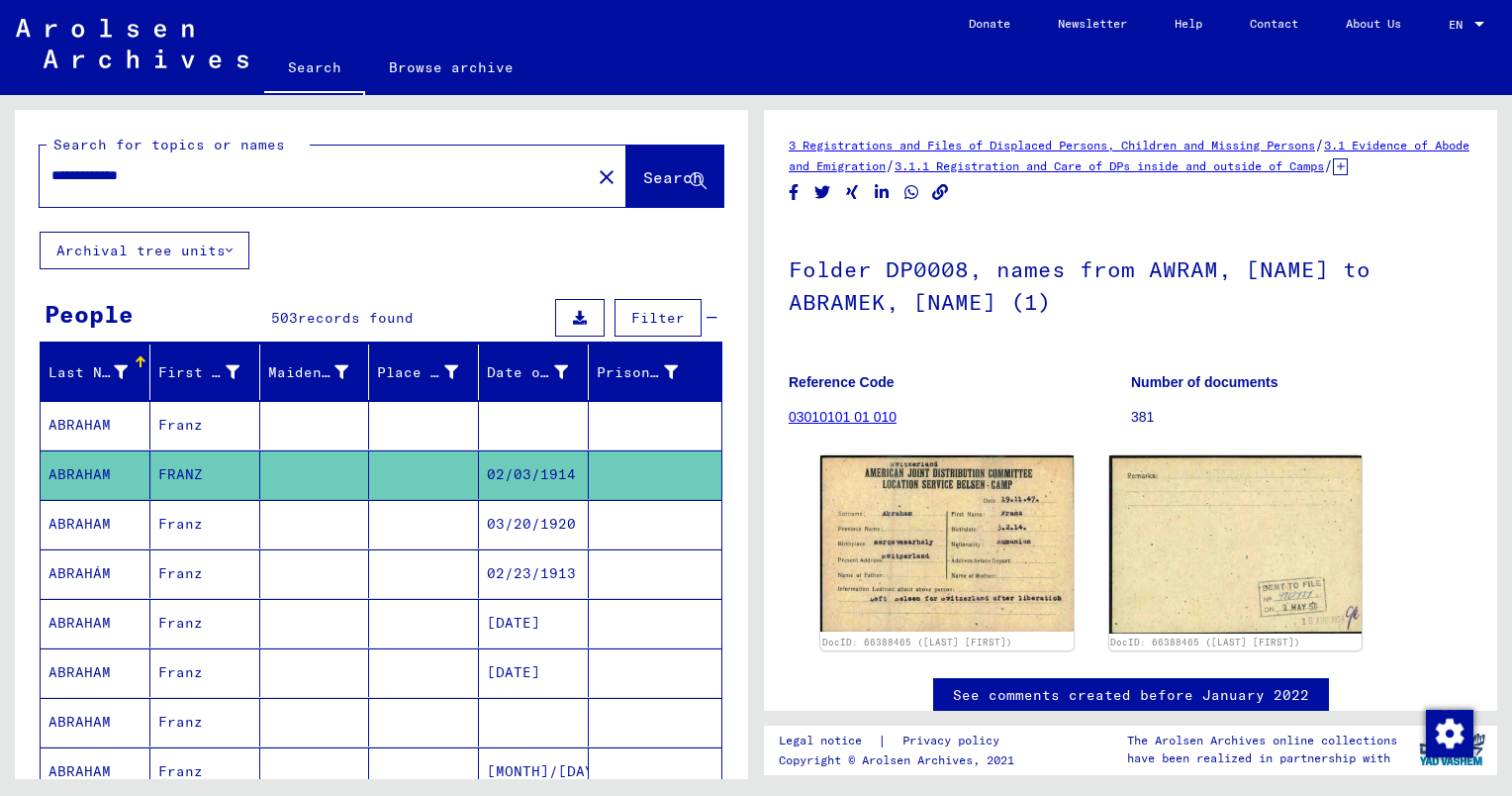 click on "ABRAHAM" at bounding box center [95, 573] 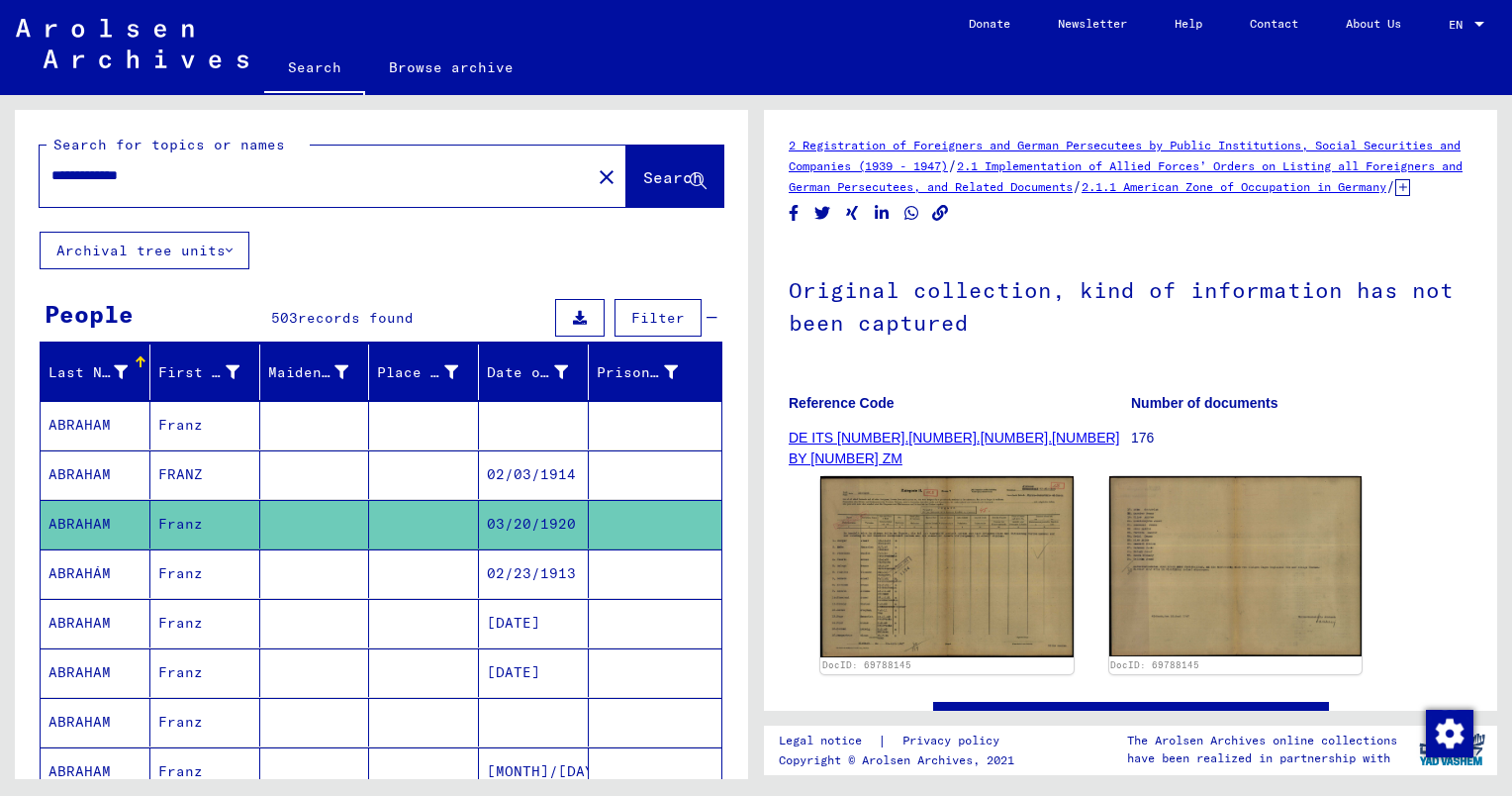 click on "ABRAHÁM" at bounding box center [95, 623] 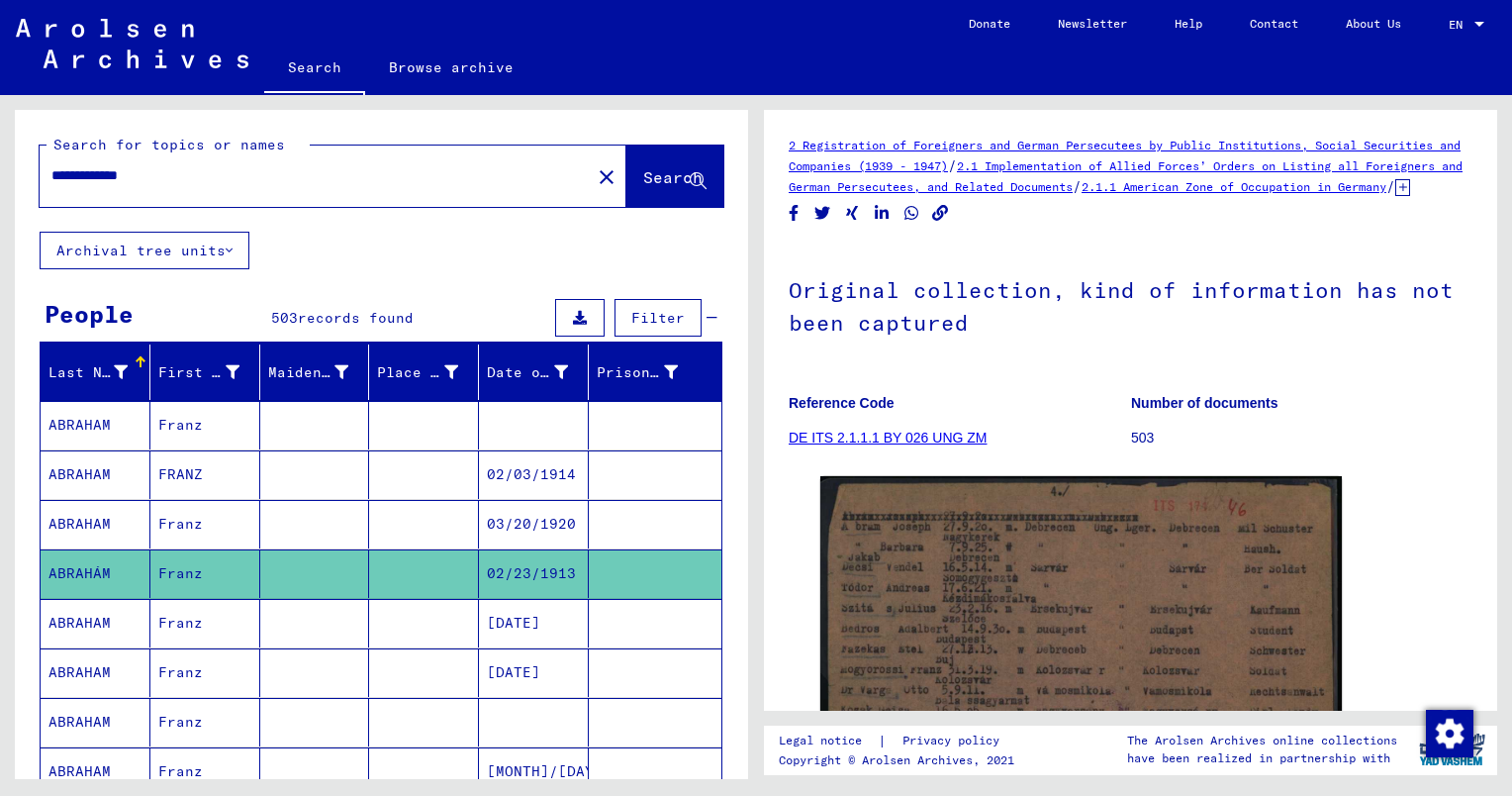 click on "ABRAHAM" at bounding box center (95, 672) 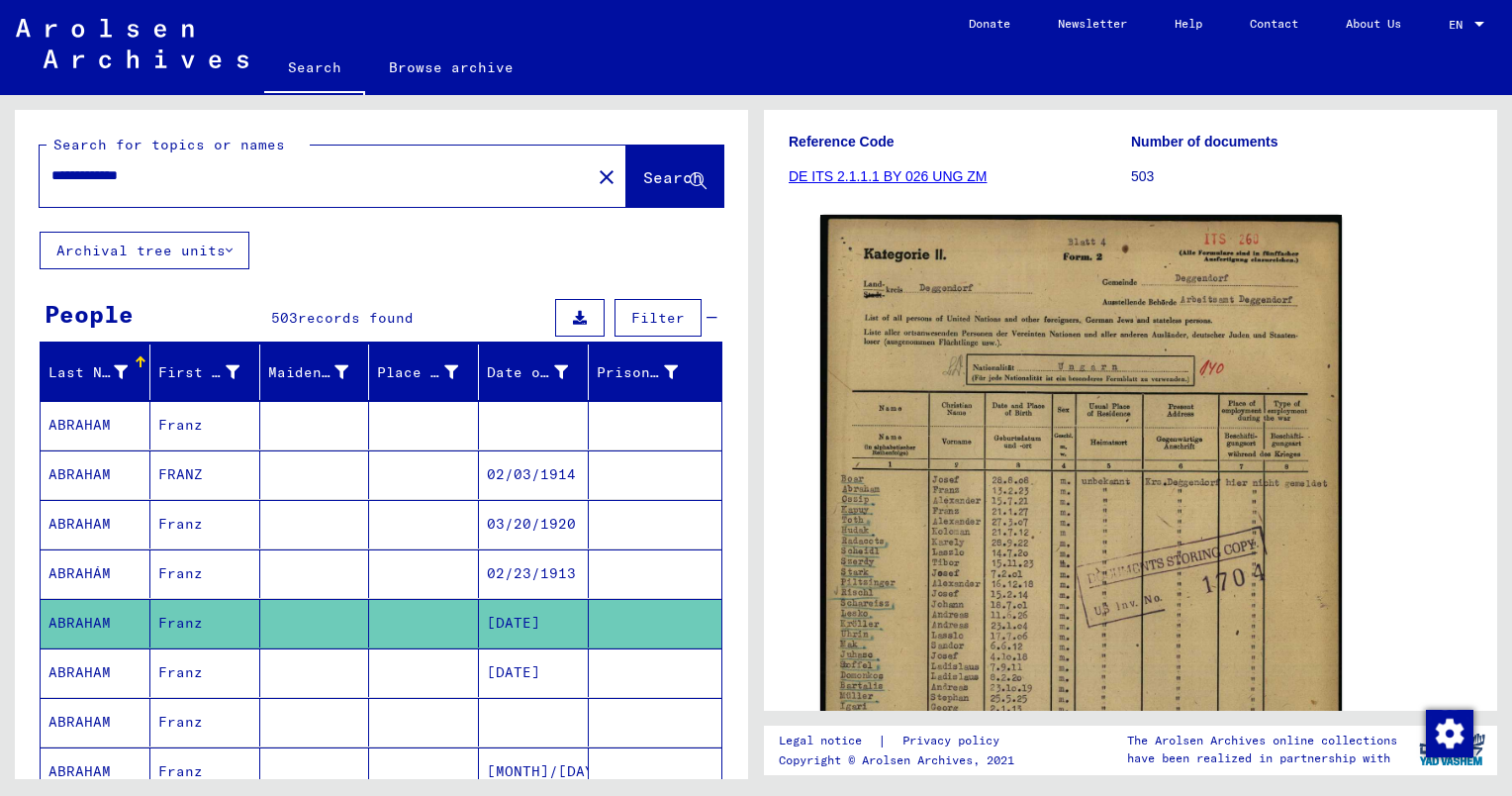 scroll, scrollTop: 255, scrollLeft: 0, axis: vertical 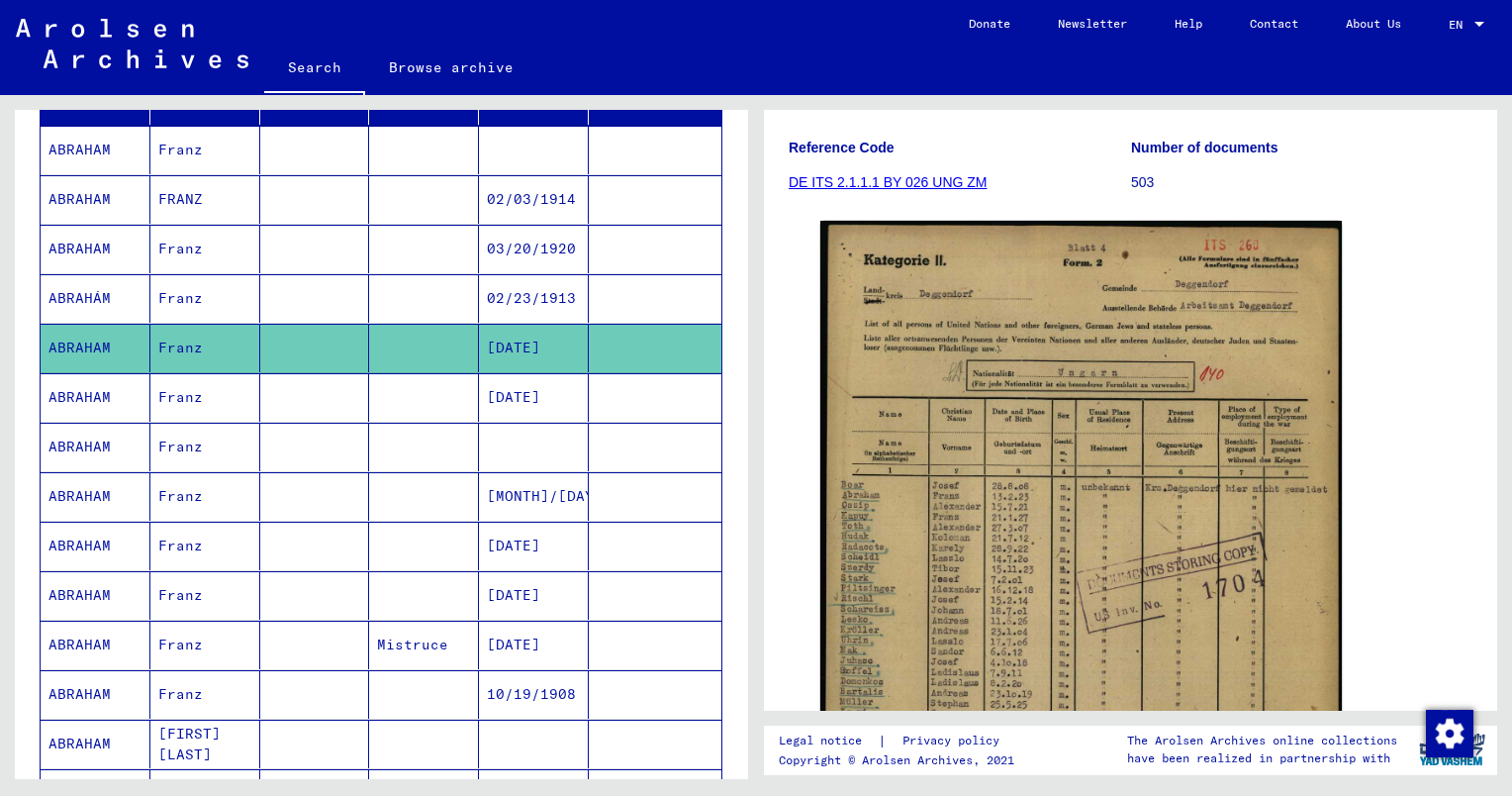 click on "ABRAHAM" at bounding box center [95, 546] 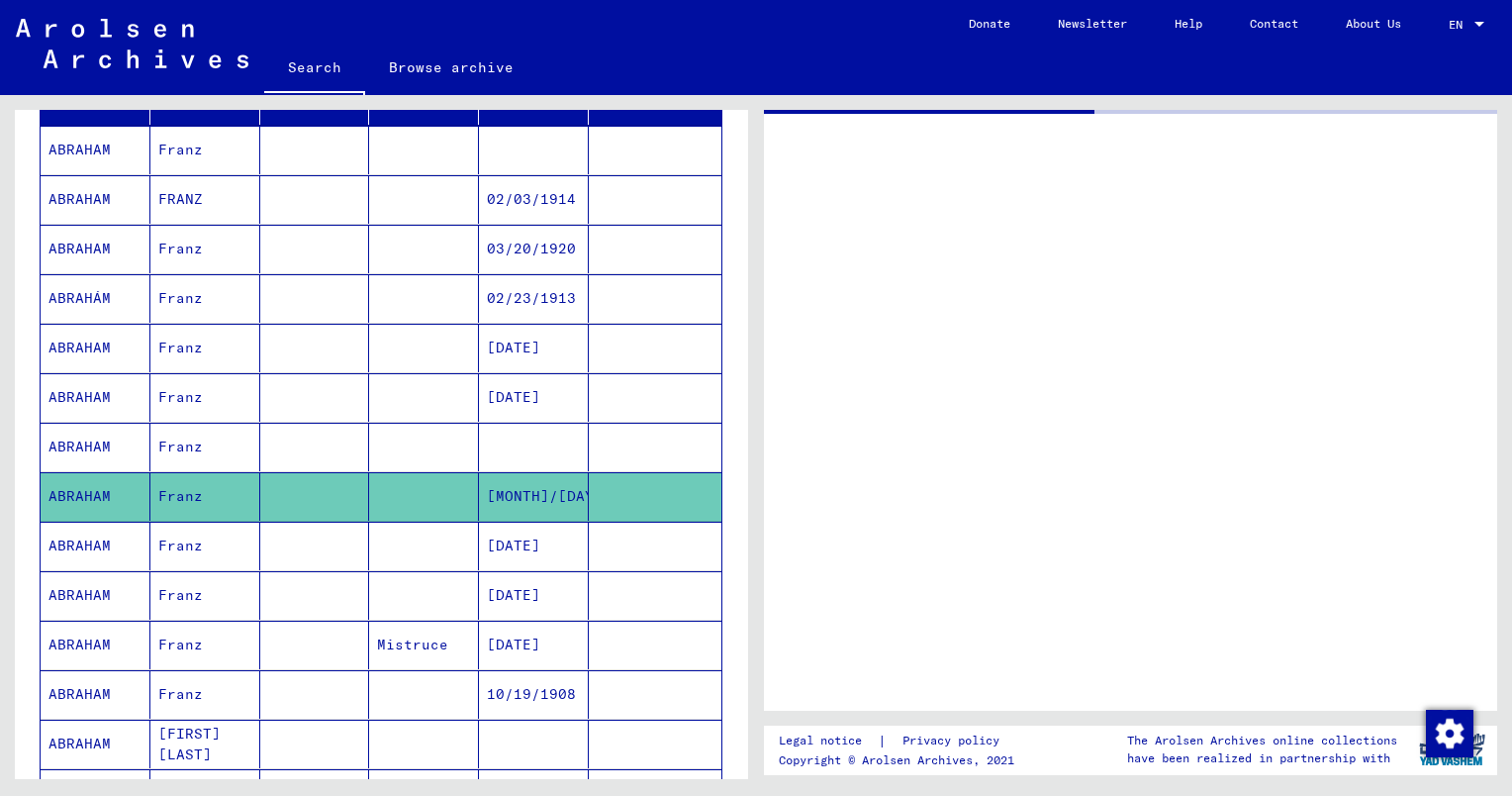 scroll, scrollTop: 0, scrollLeft: 0, axis: both 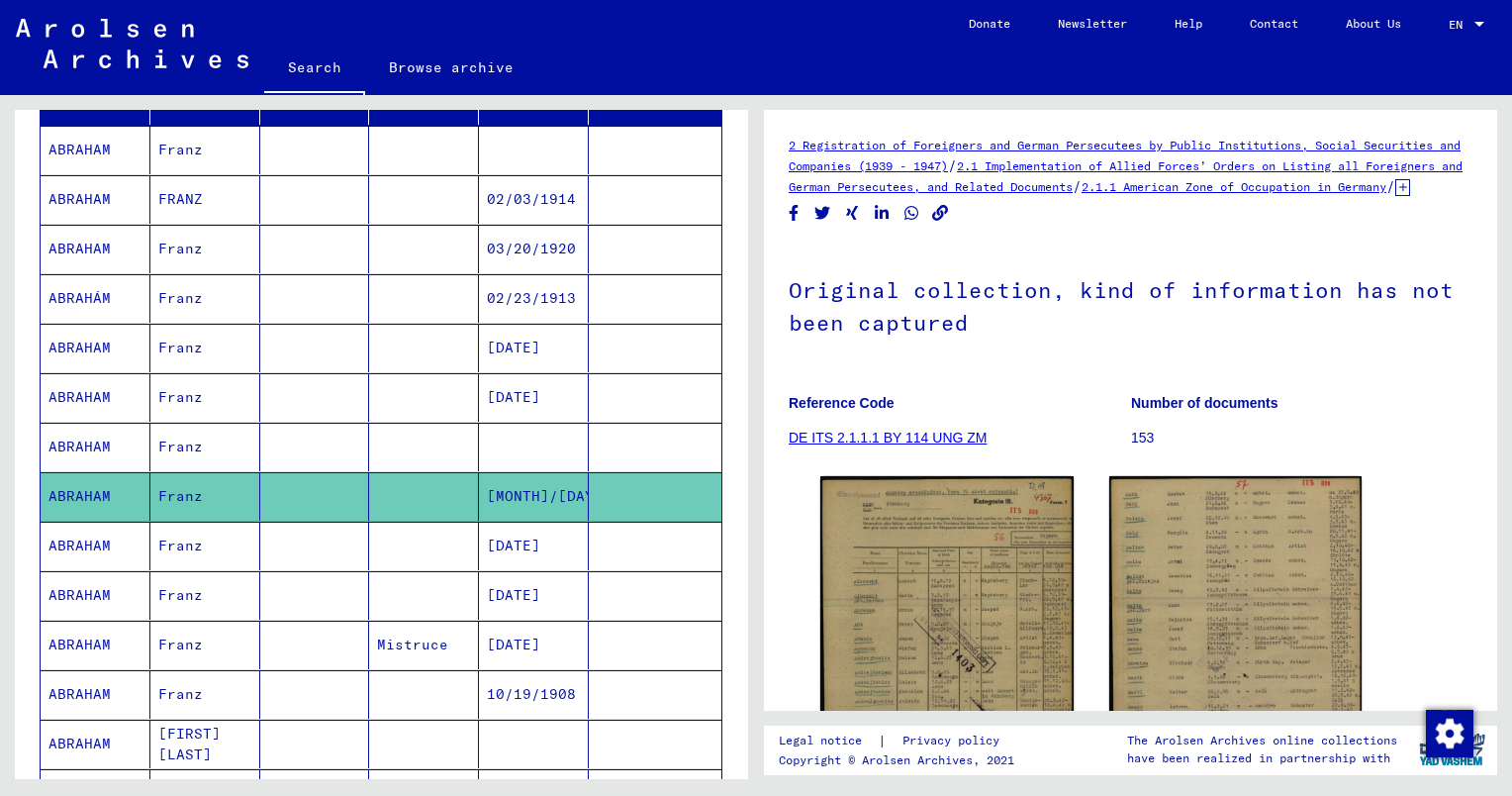 click on "ABRAHAM" at bounding box center [95, 694] 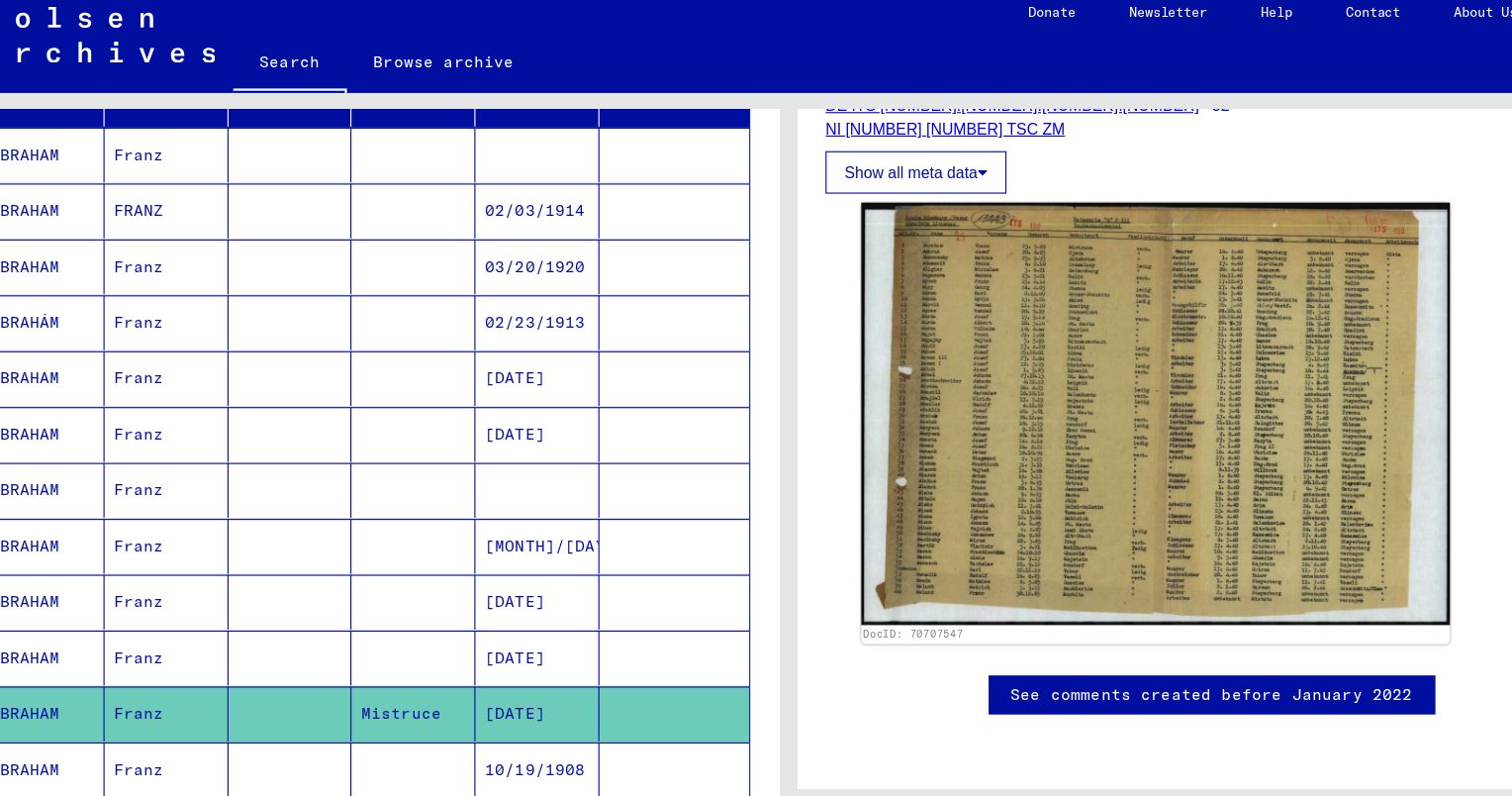 scroll, scrollTop: 402, scrollLeft: 0, axis: vertical 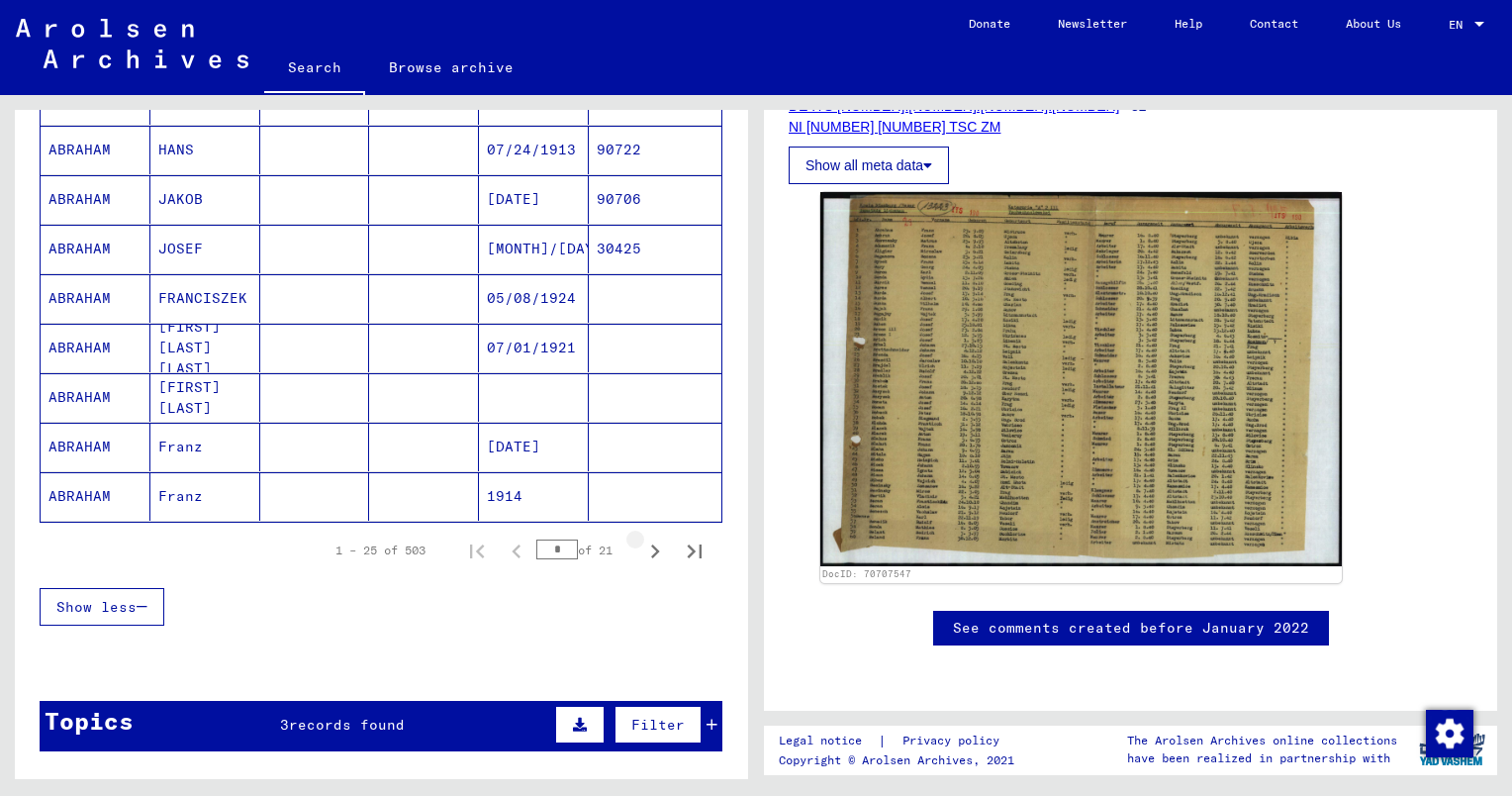 click 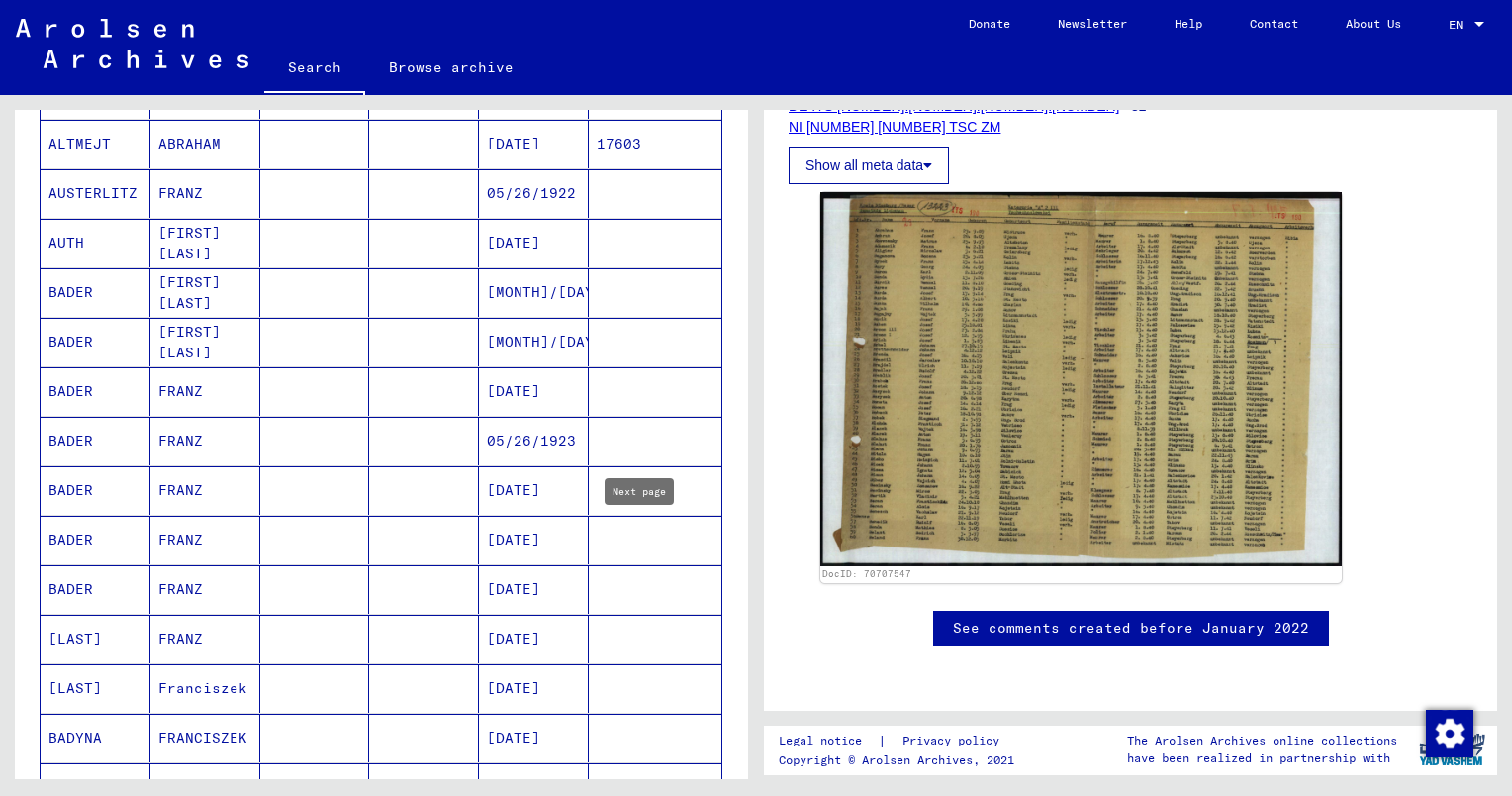 scroll, scrollTop: 0, scrollLeft: 0, axis: both 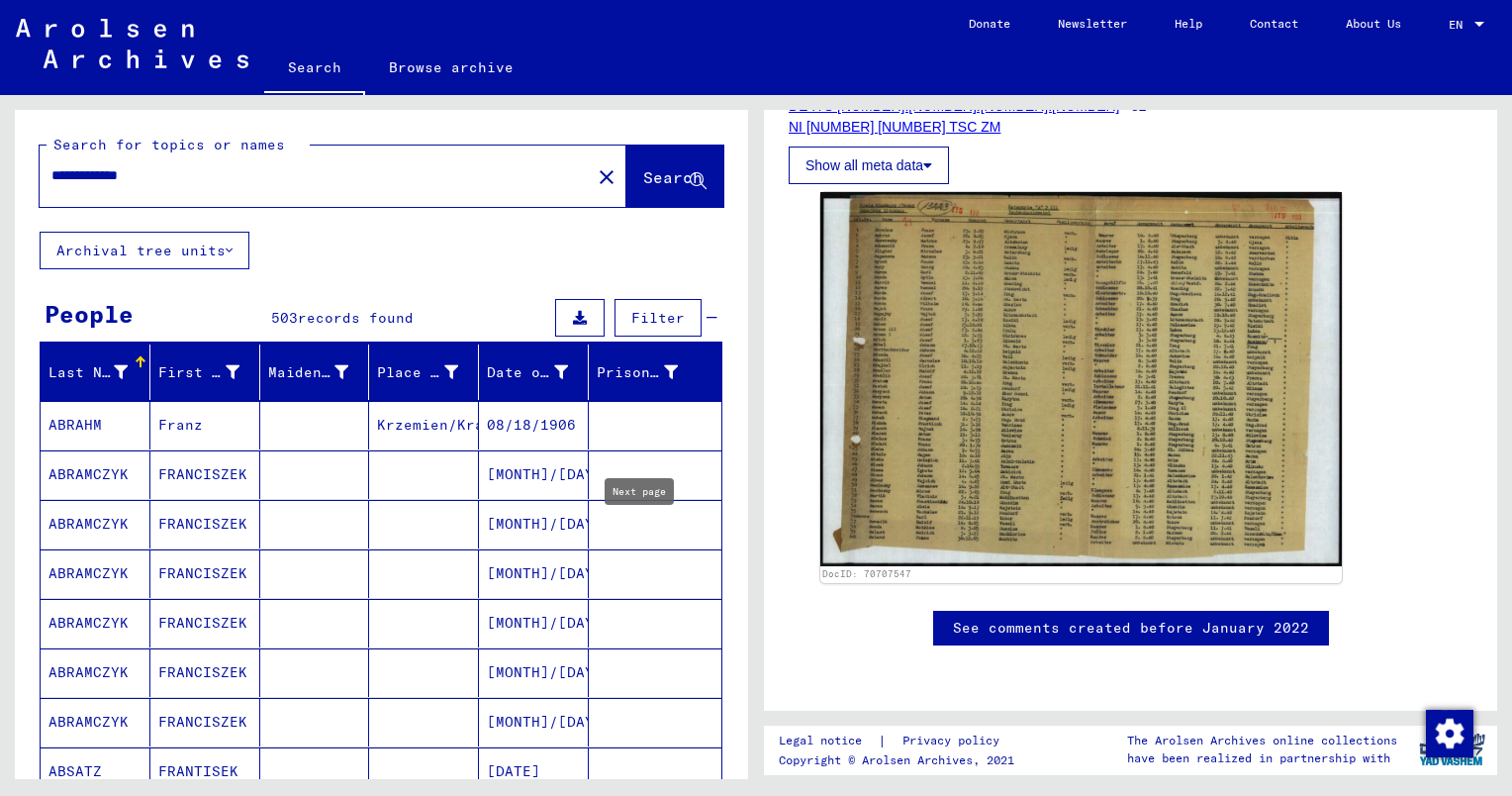 click on "close" 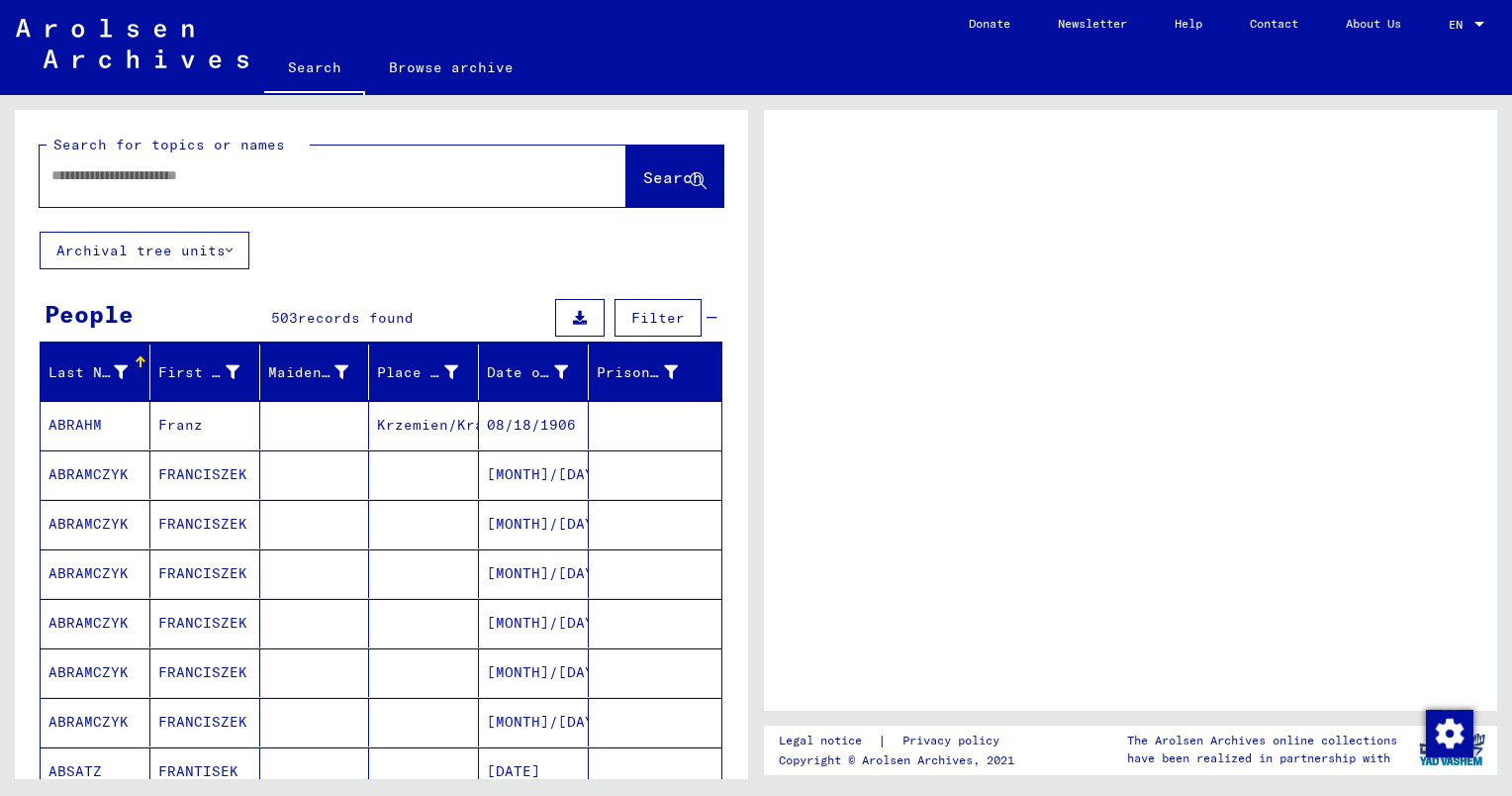 scroll, scrollTop: 0, scrollLeft: 0, axis: both 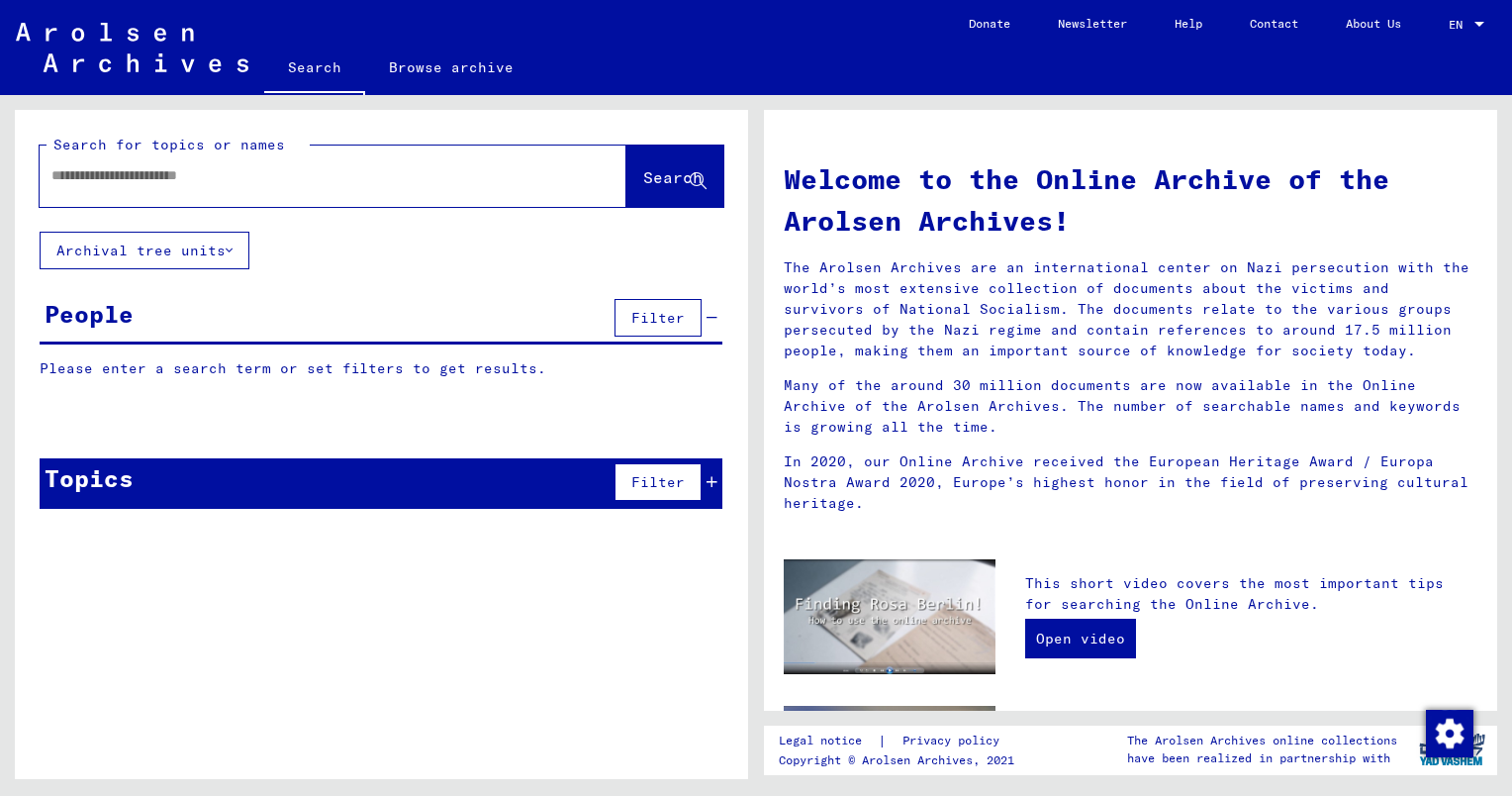 click at bounding box center (309, 175) 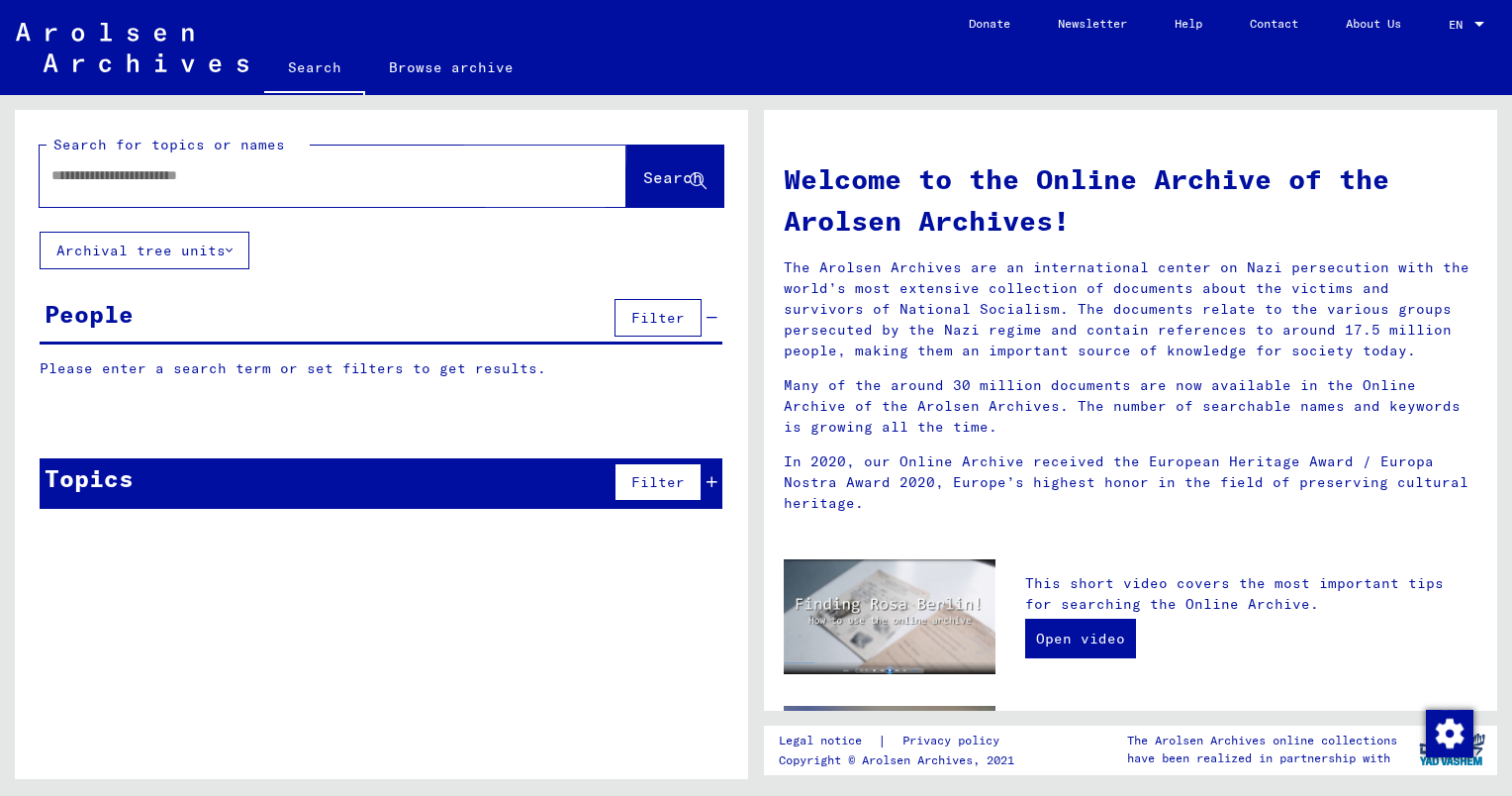 drag, startPoint x: 340, startPoint y: 174, endPoint x: 625, endPoint y: 175, distance: 285.00175 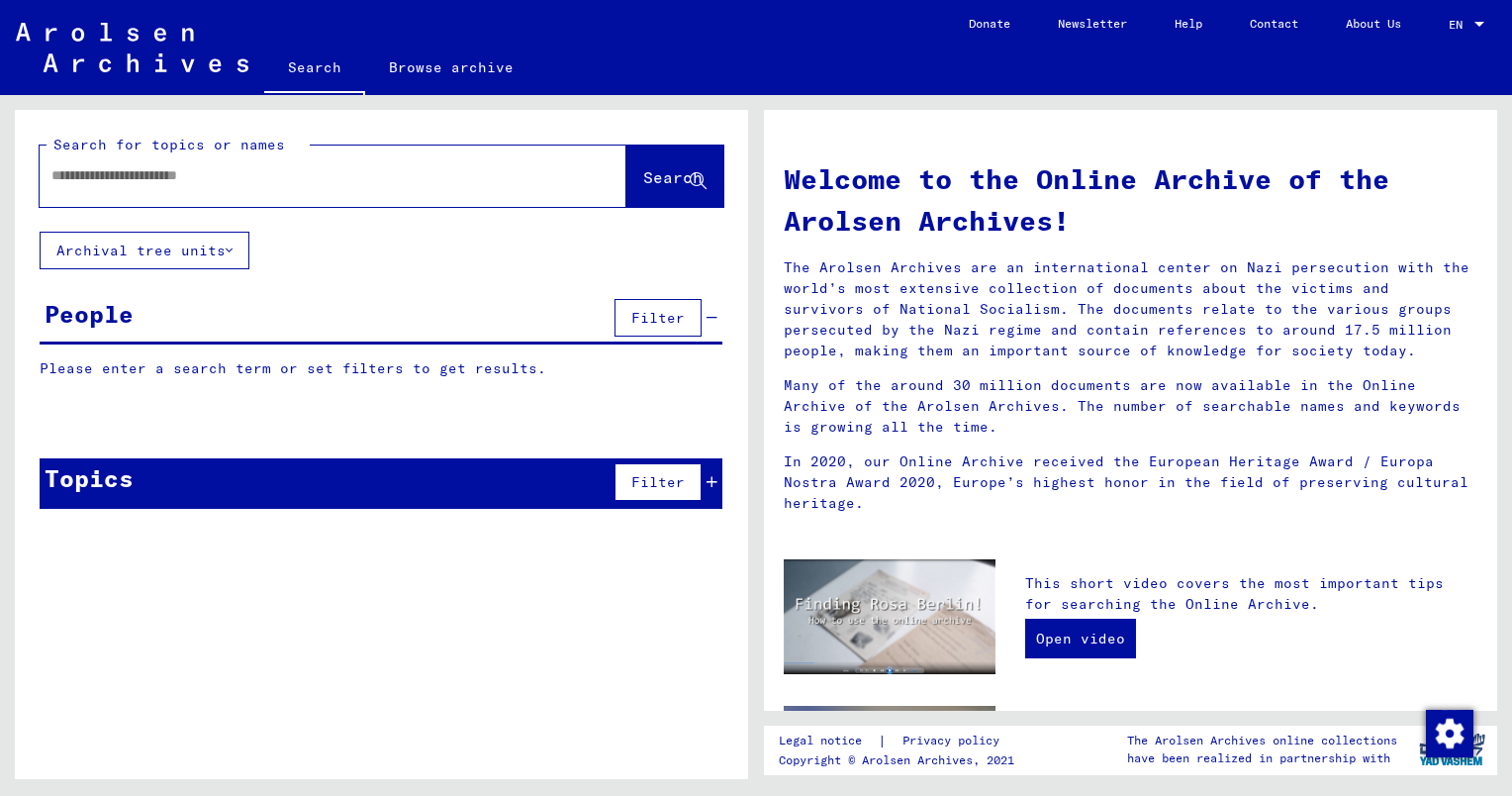 click at bounding box center [309, 175] 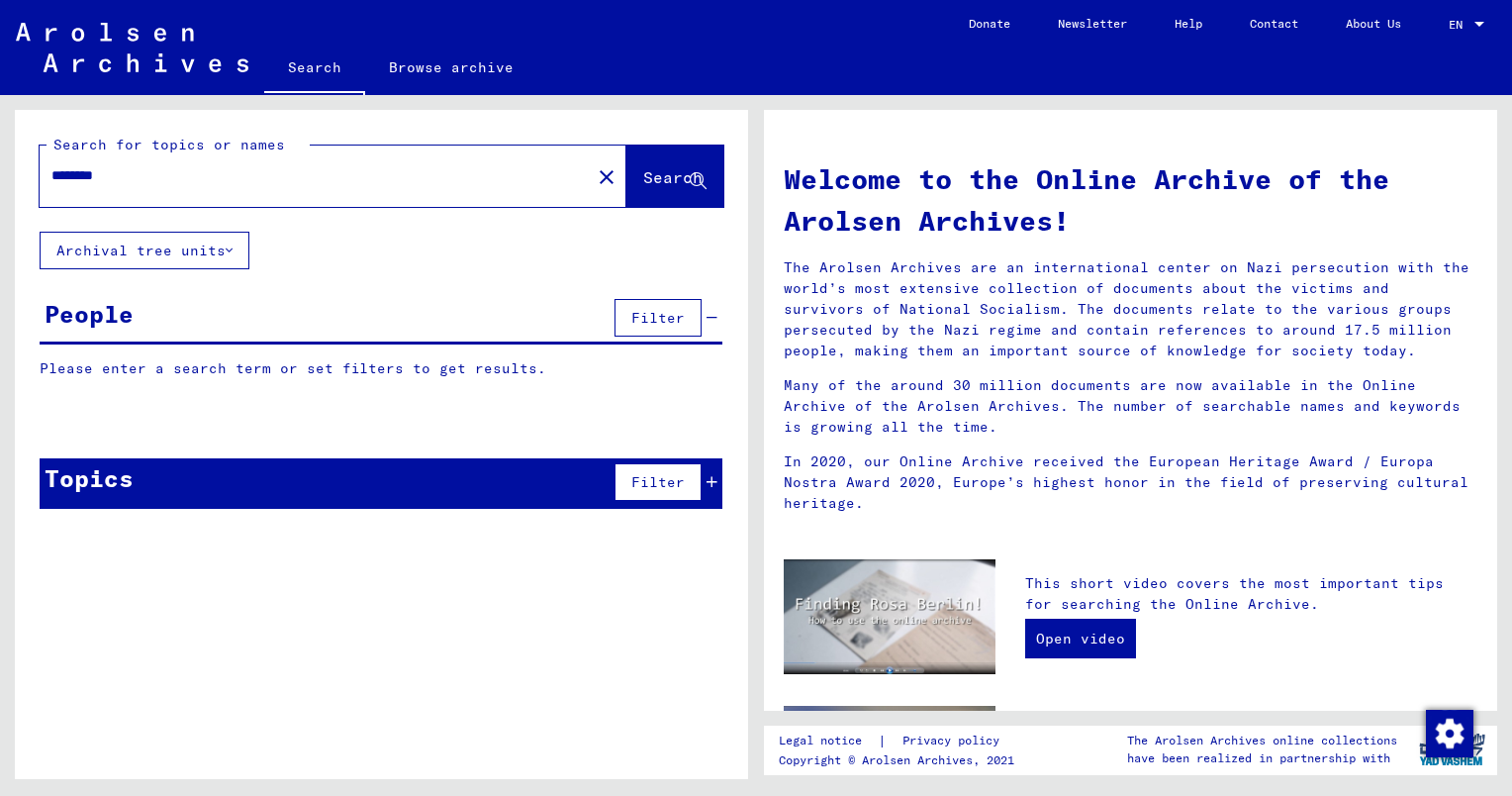 click on "Search" 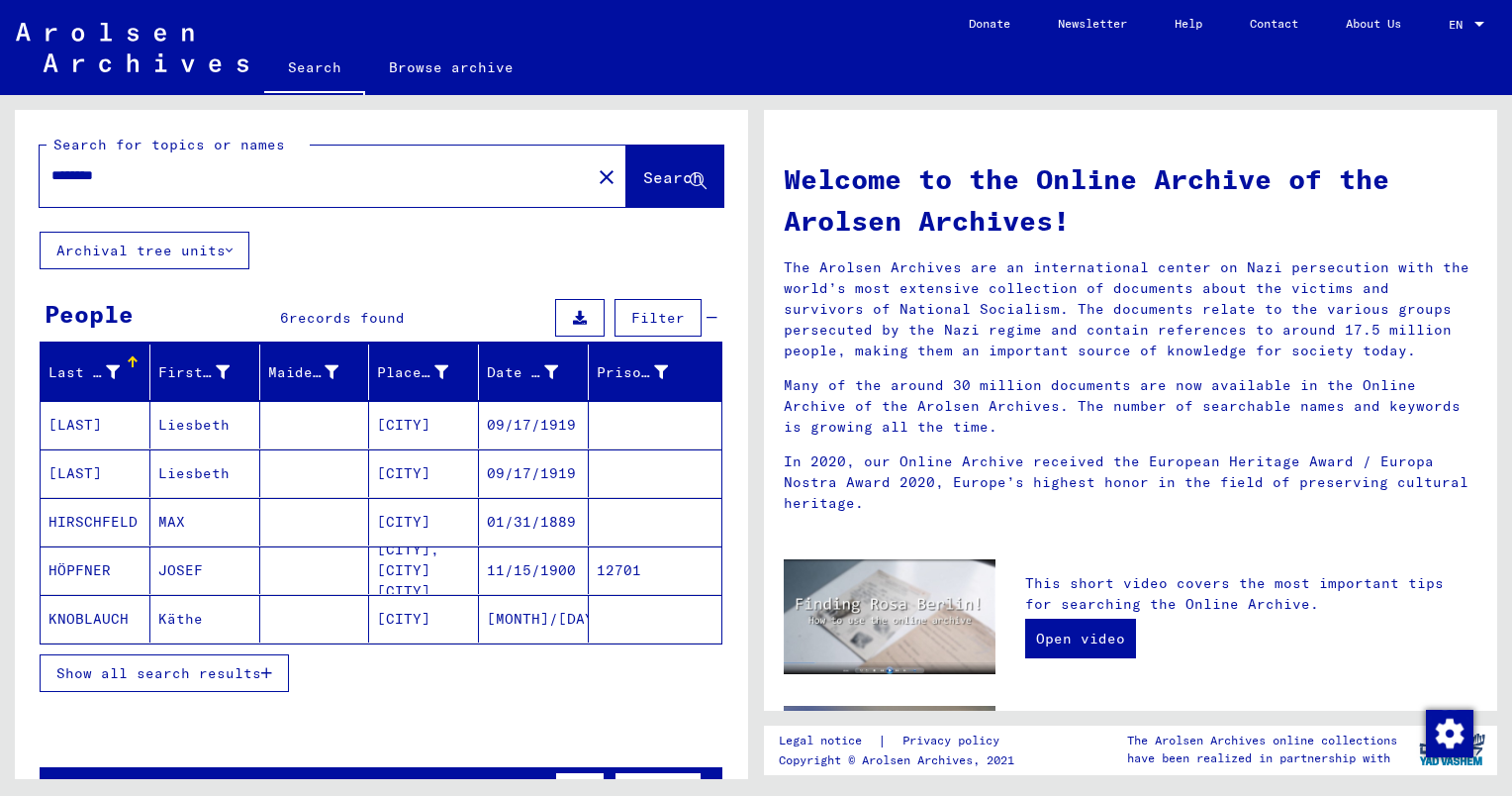 click on "HIRSCHFELD" at bounding box center [95, 570] 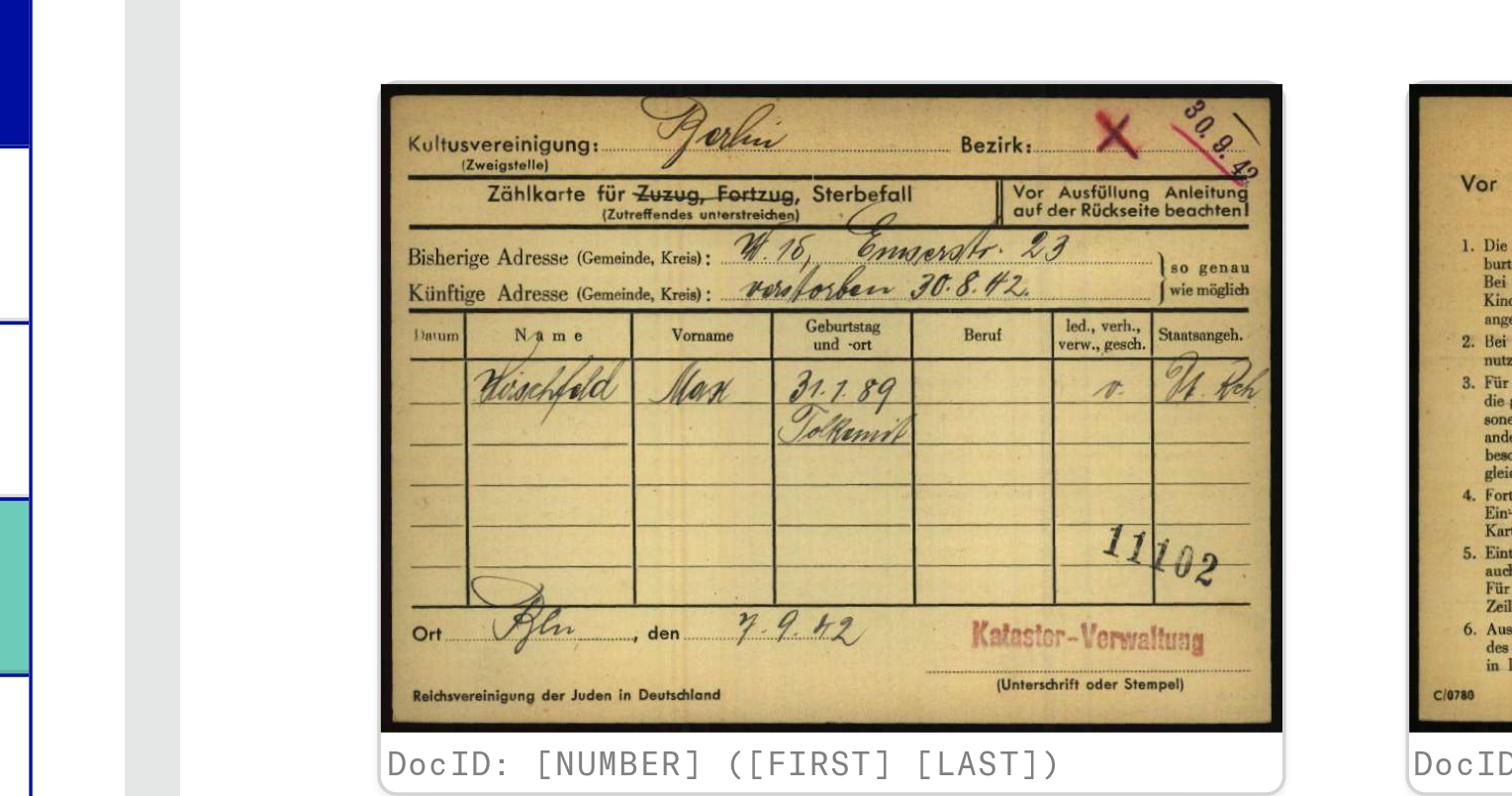 scroll, scrollTop: 17, scrollLeft: 0, axis: vertical 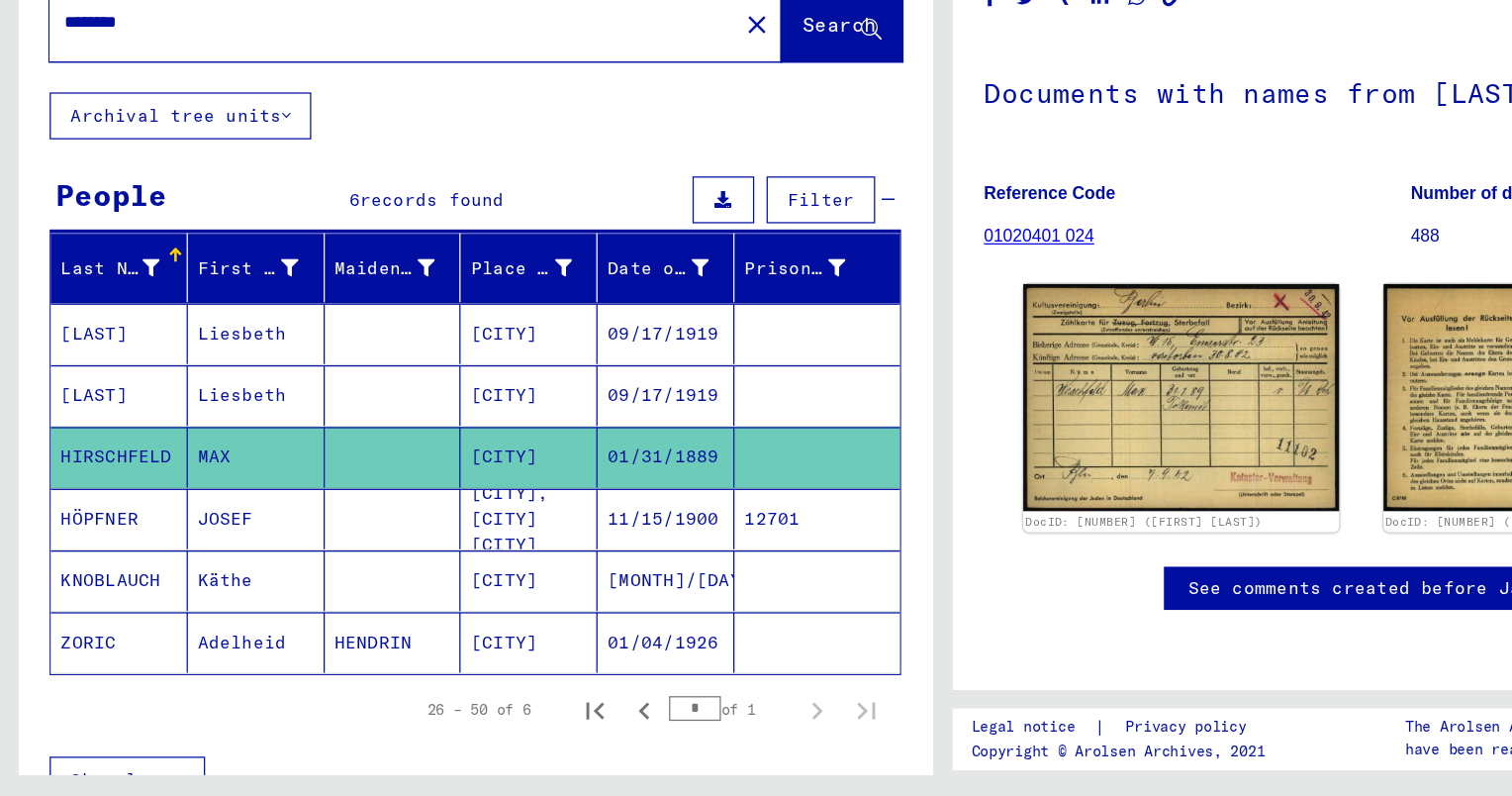 click on "[LAST]" at bounding box center (95, 474) 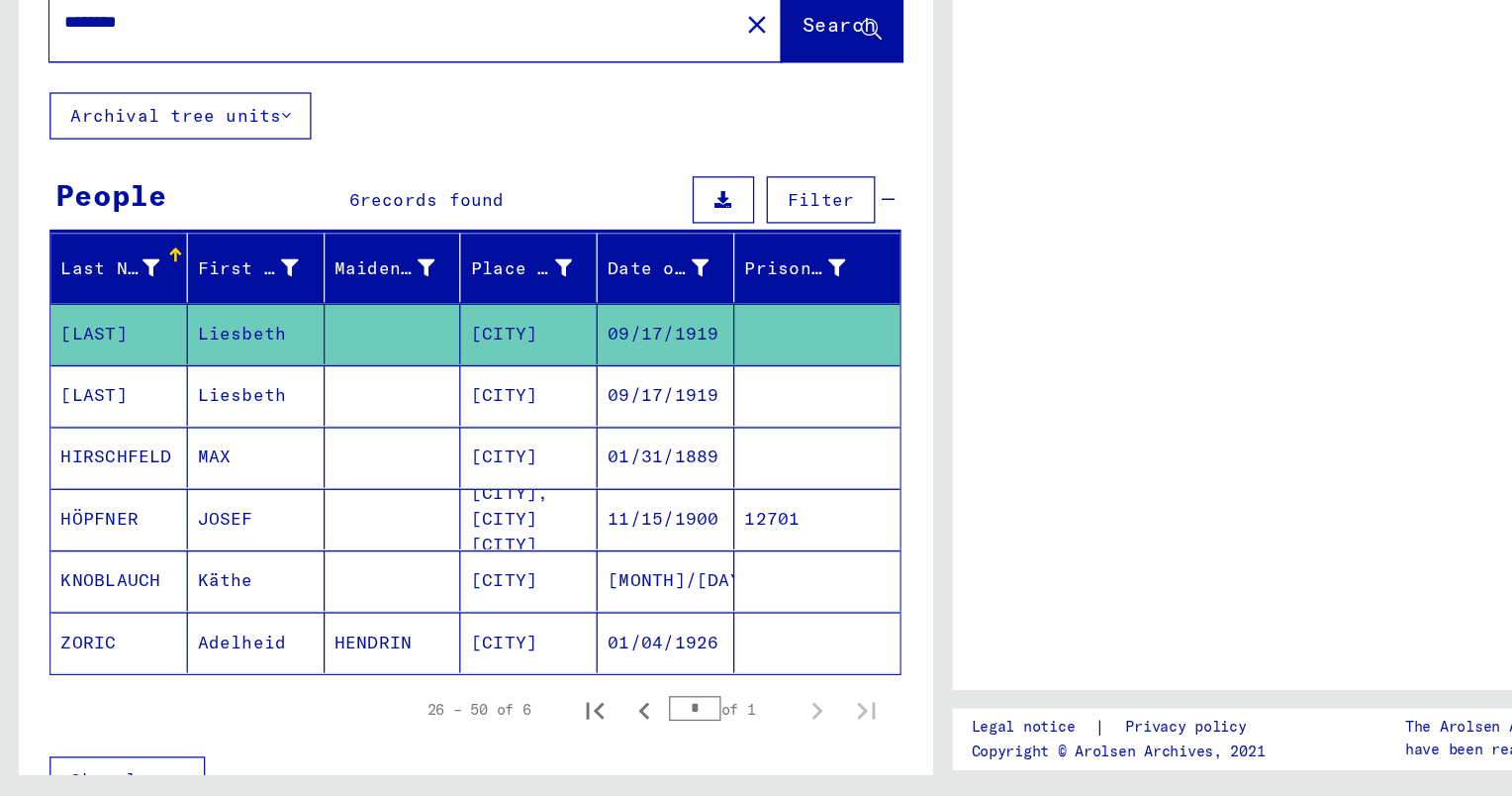 scroll, scrollTop: 0, scrollLeft: 0, axis: both 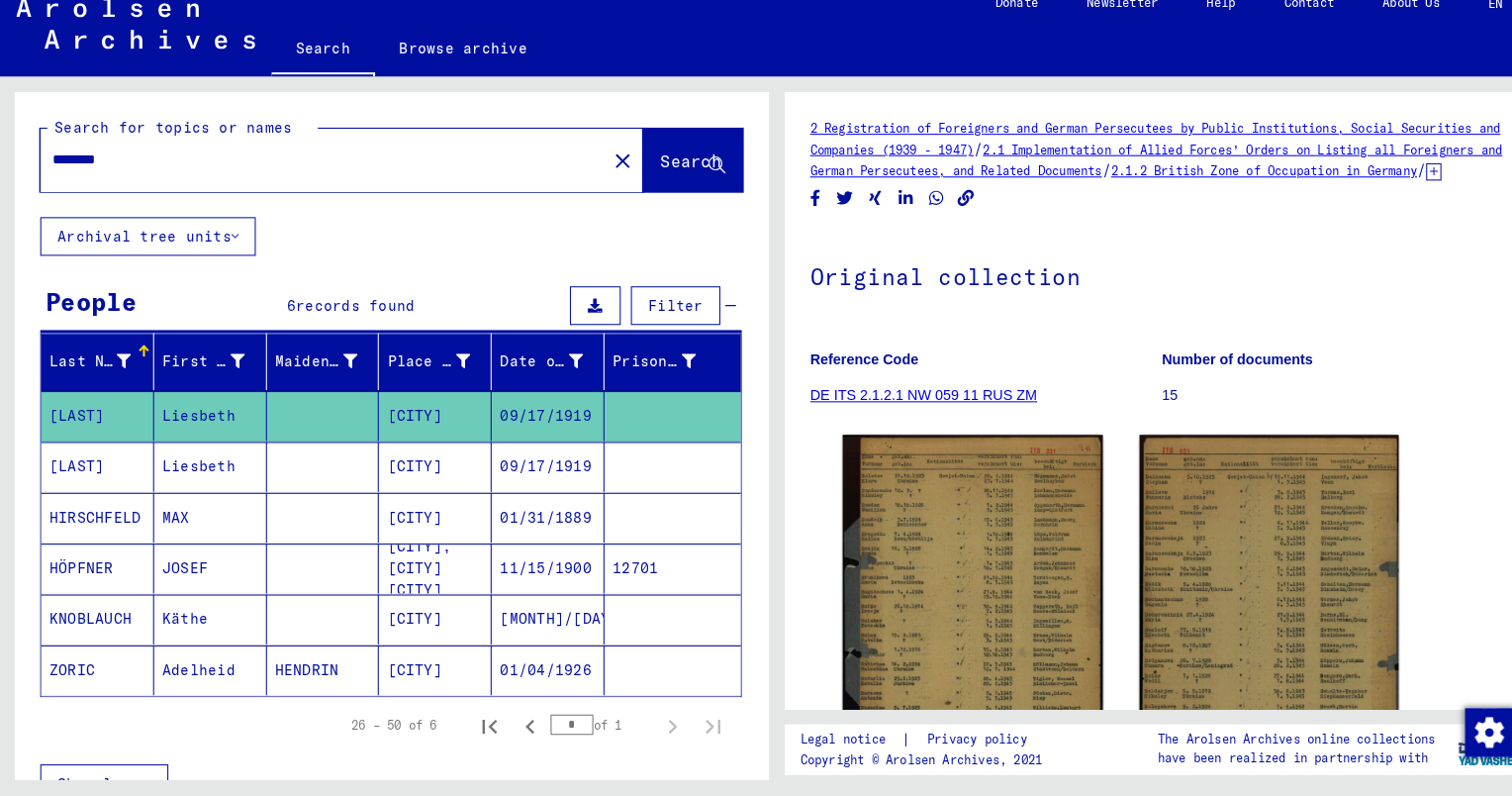click on "[LAST]" at bounding box center [95, 524] 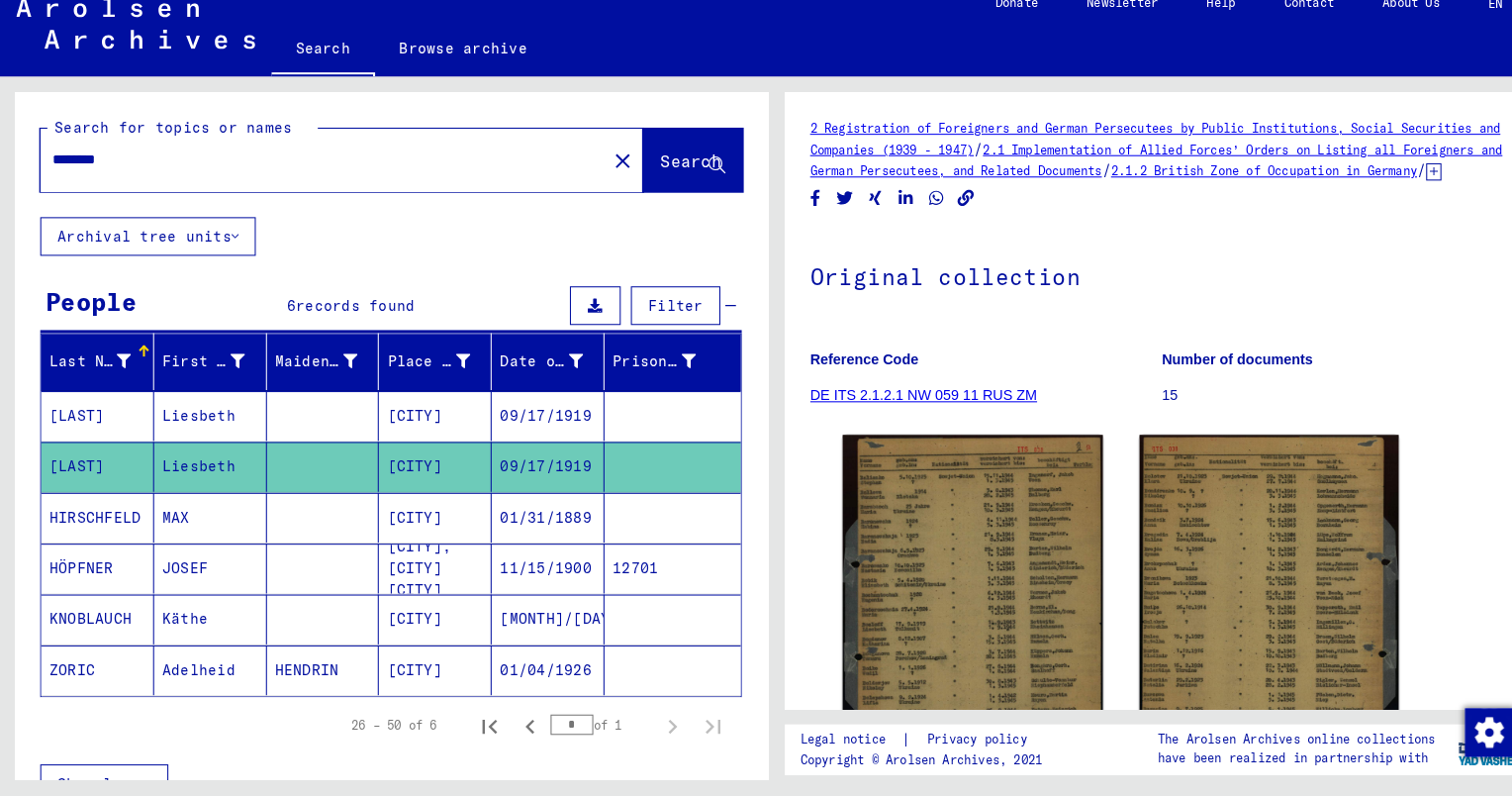 scroll, scrollTop: 0, scrollLeft: 0, axis: both 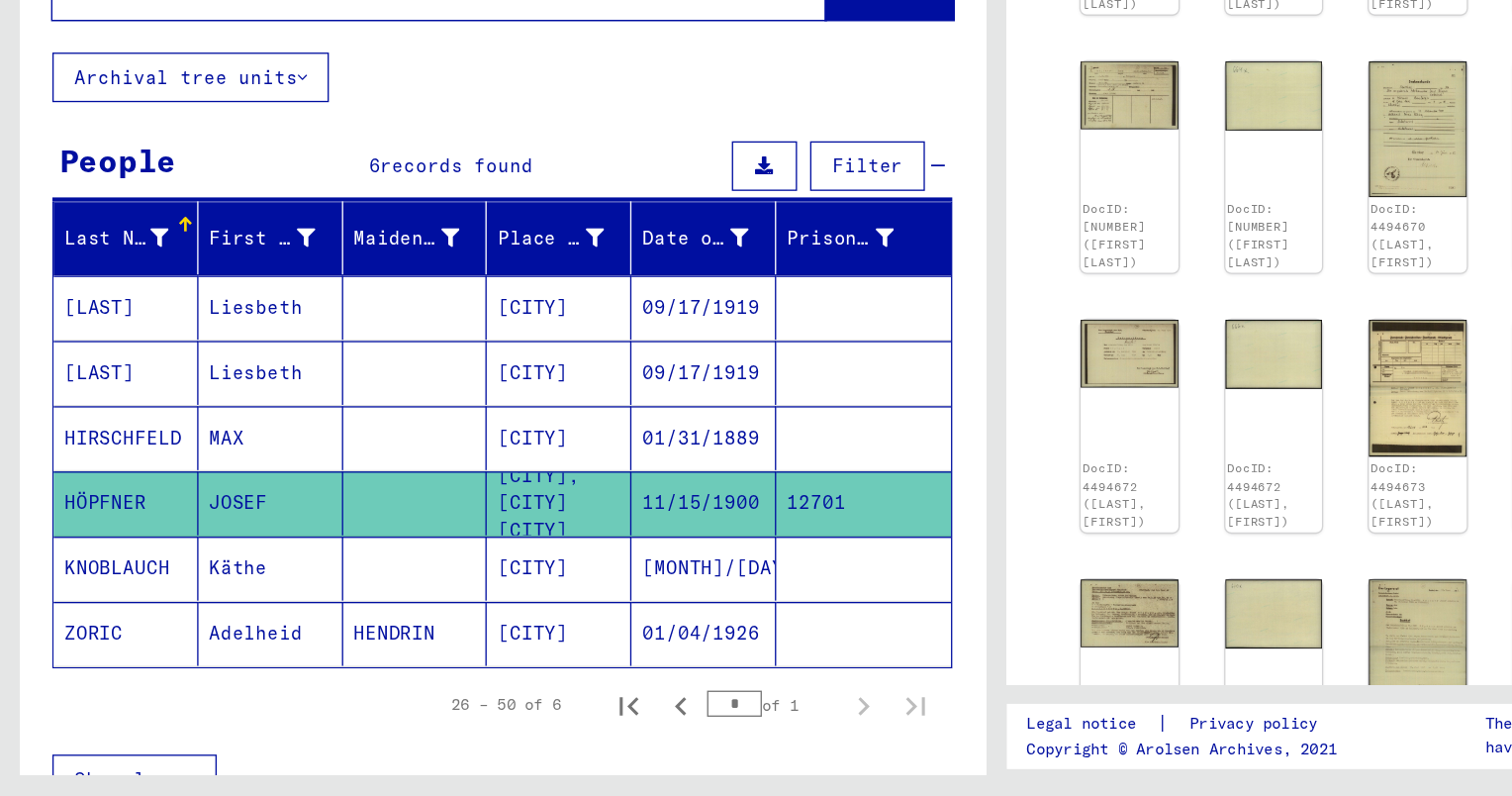 click on "KNOBLAUCH" at bounding box center (95, 672) 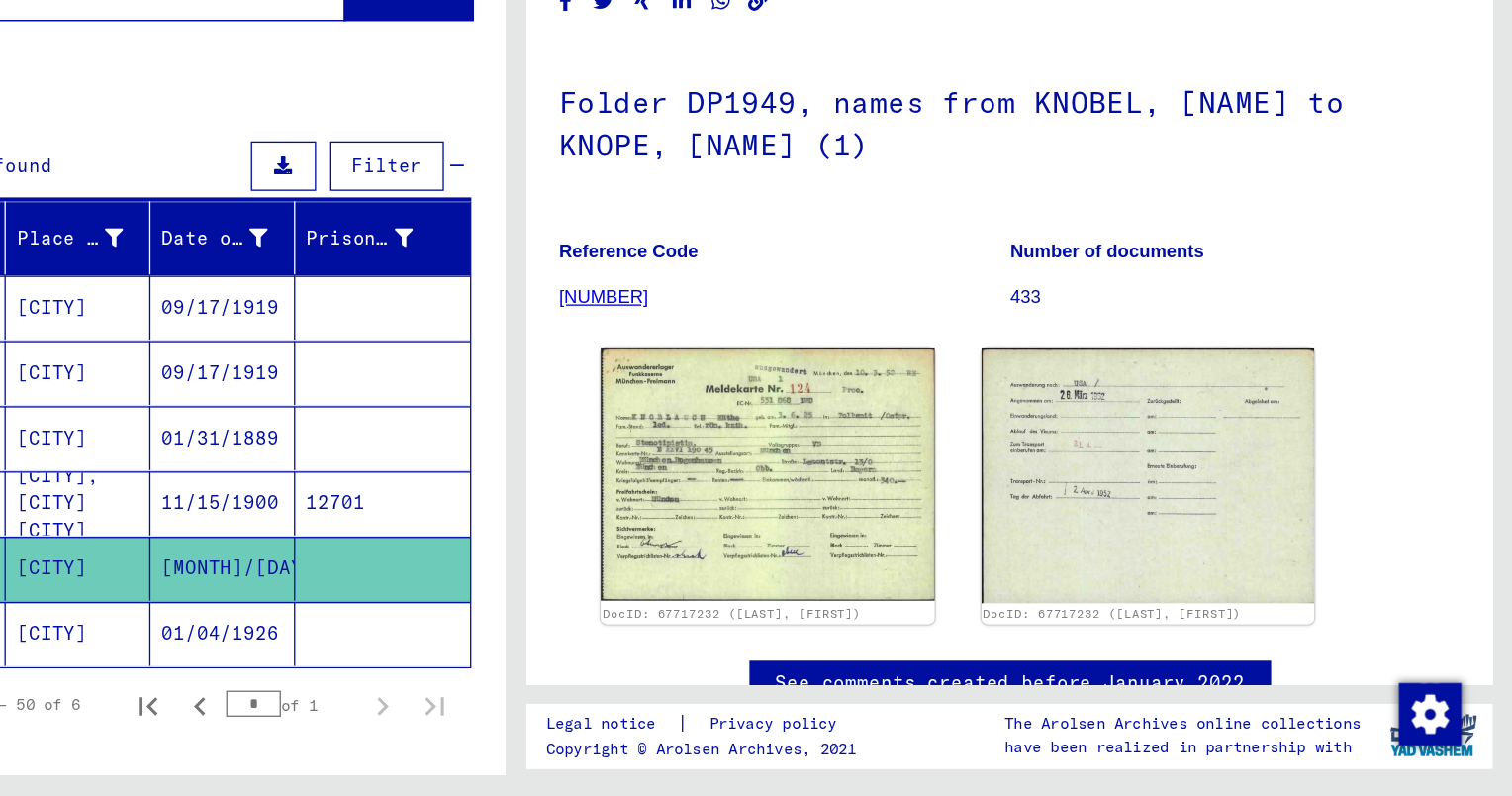 scroll, scrollTop: 0, scrollLeft: 0, axis: both 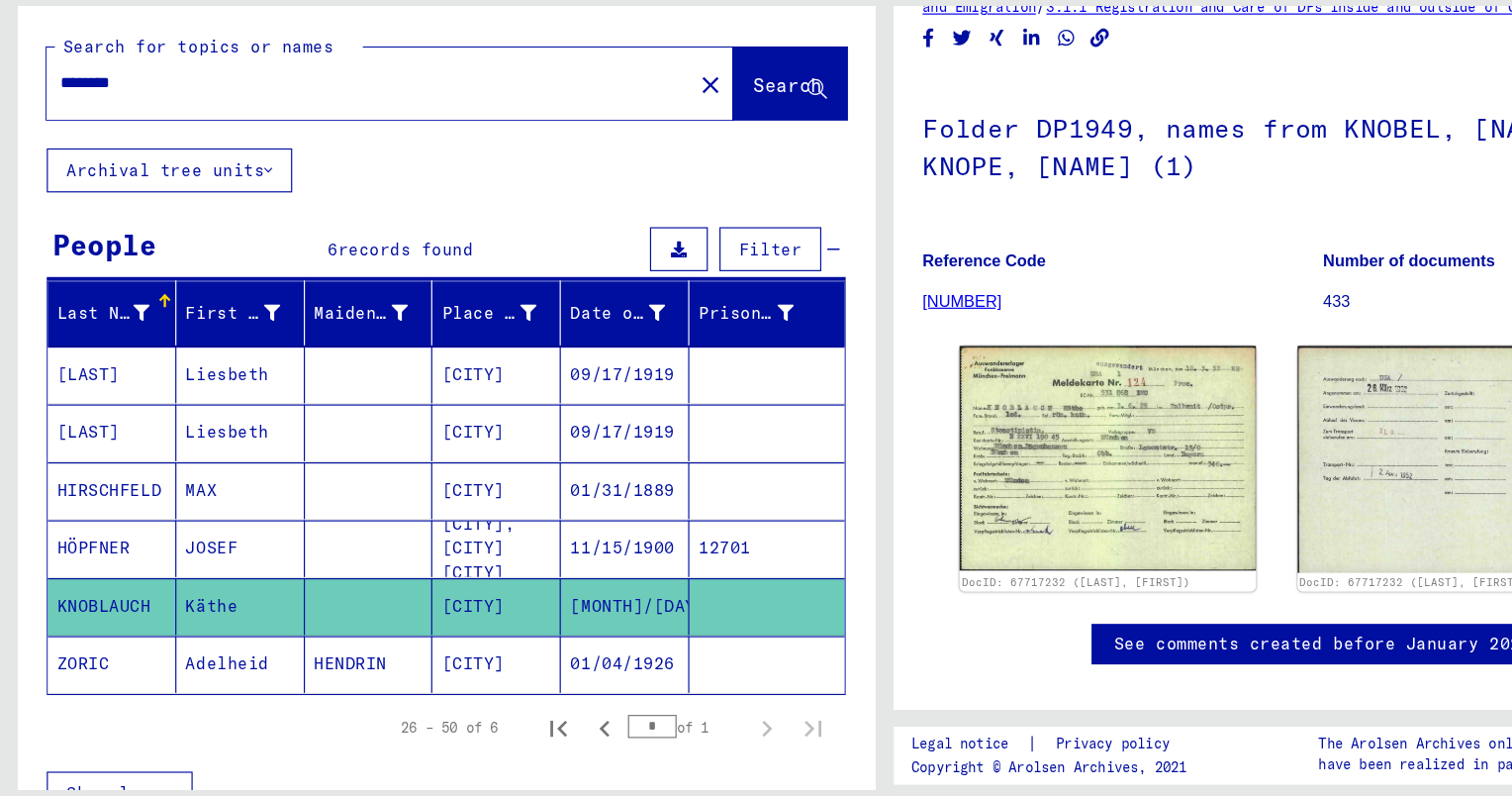 click on "ZORIC" 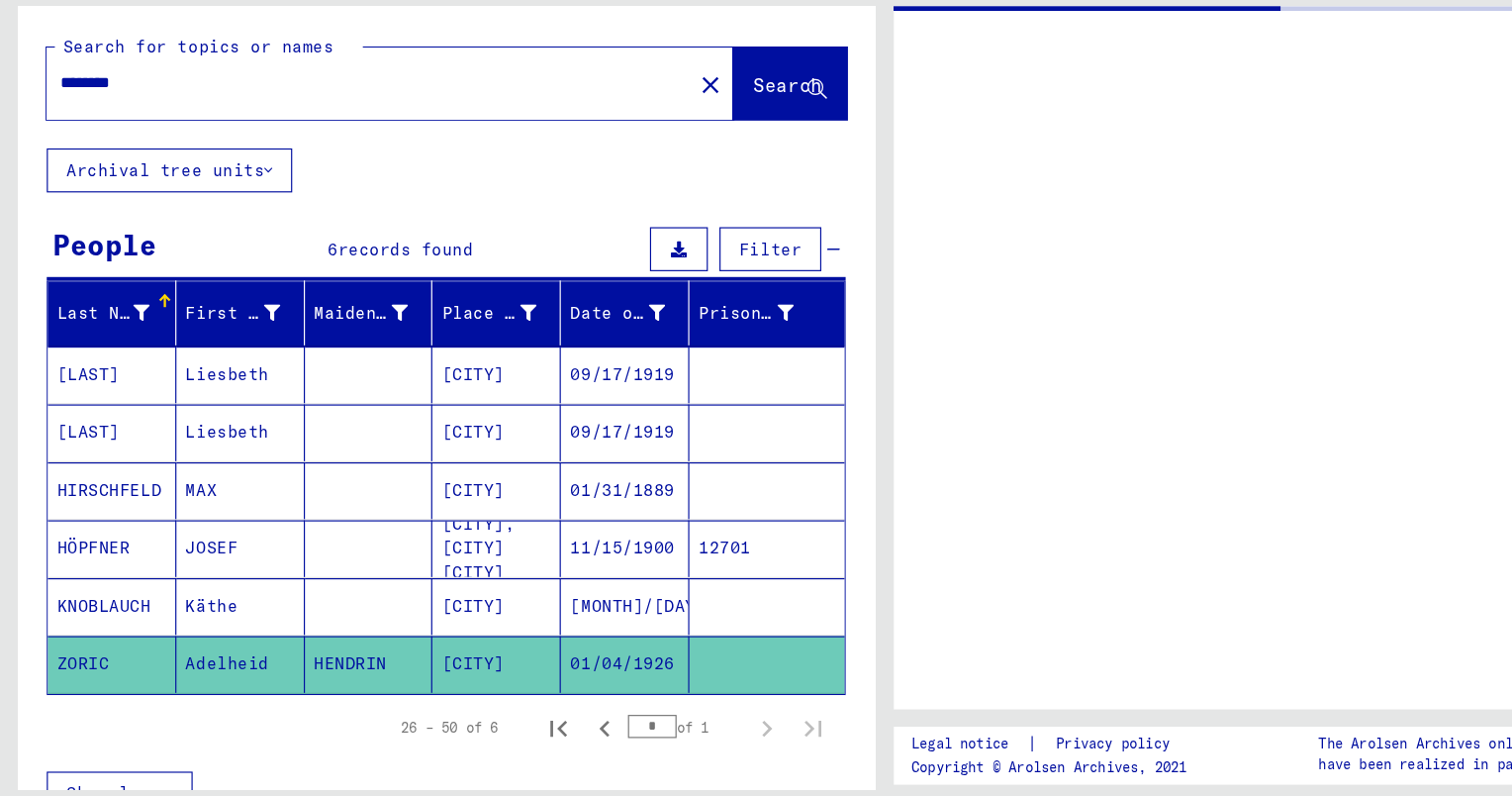 scroll, scrollTop: 0, scrollLeft: 0, axis: both 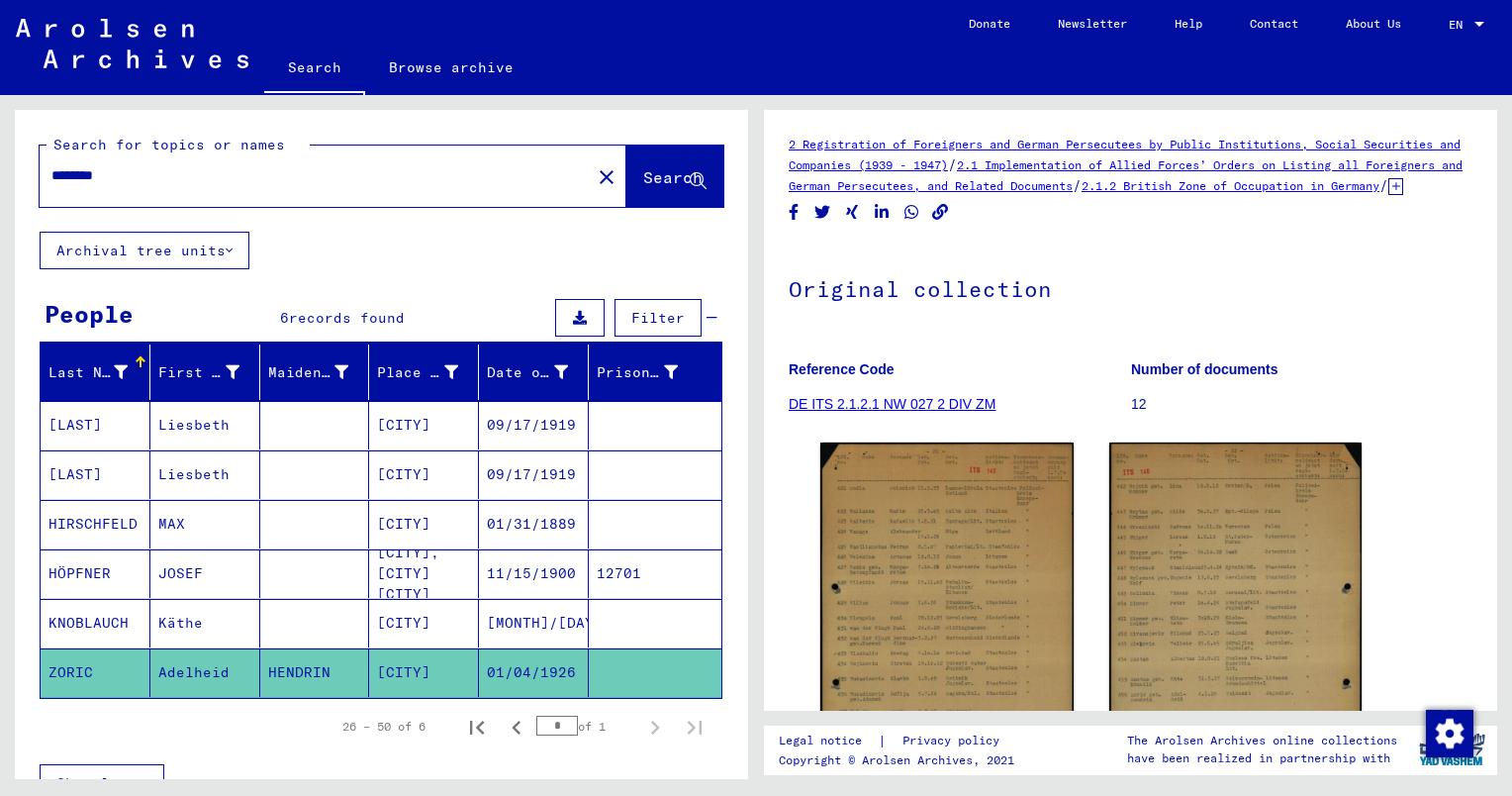 click on "********" at bounding box center [315, 175] 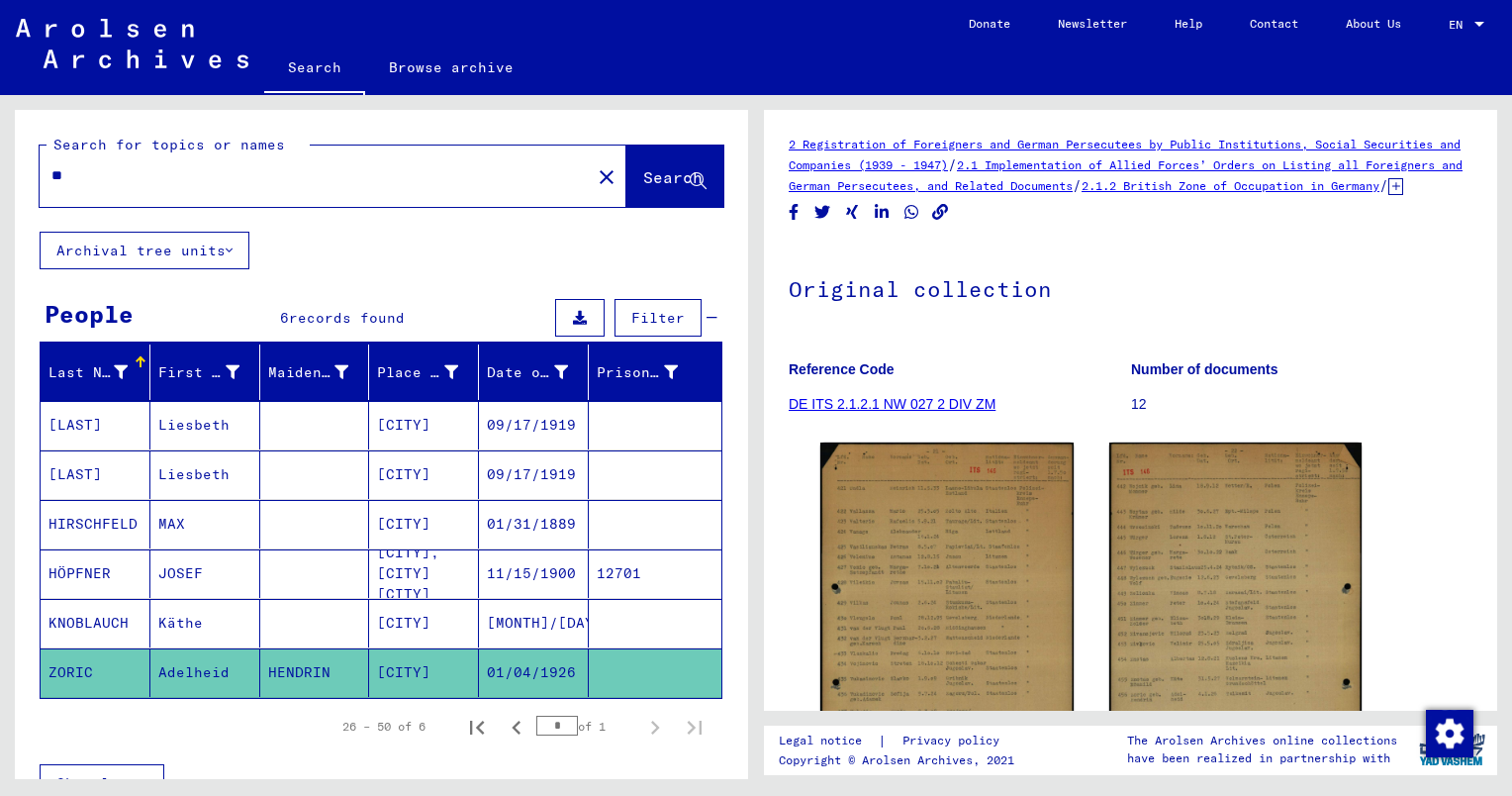 type on "*" 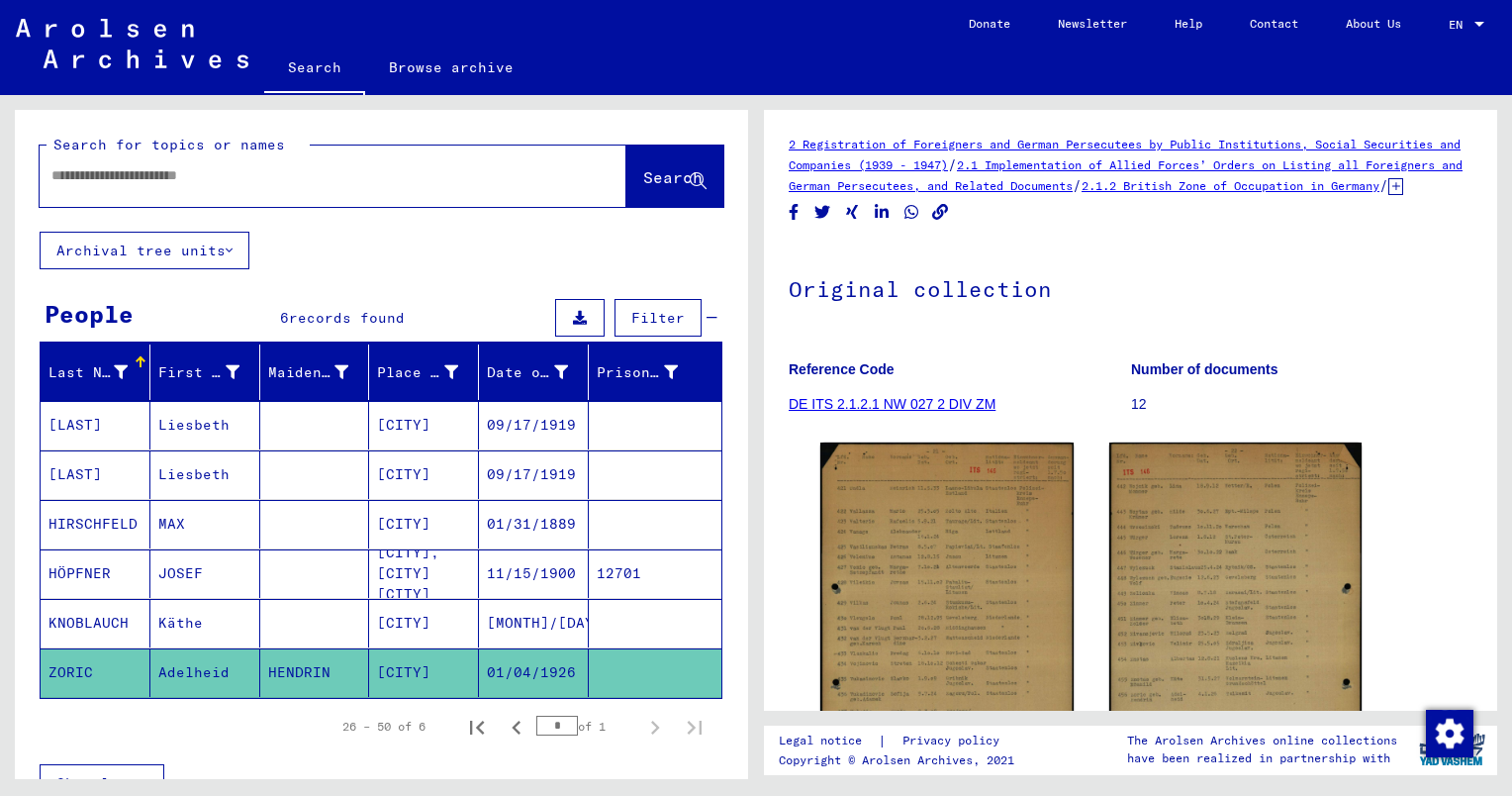 type 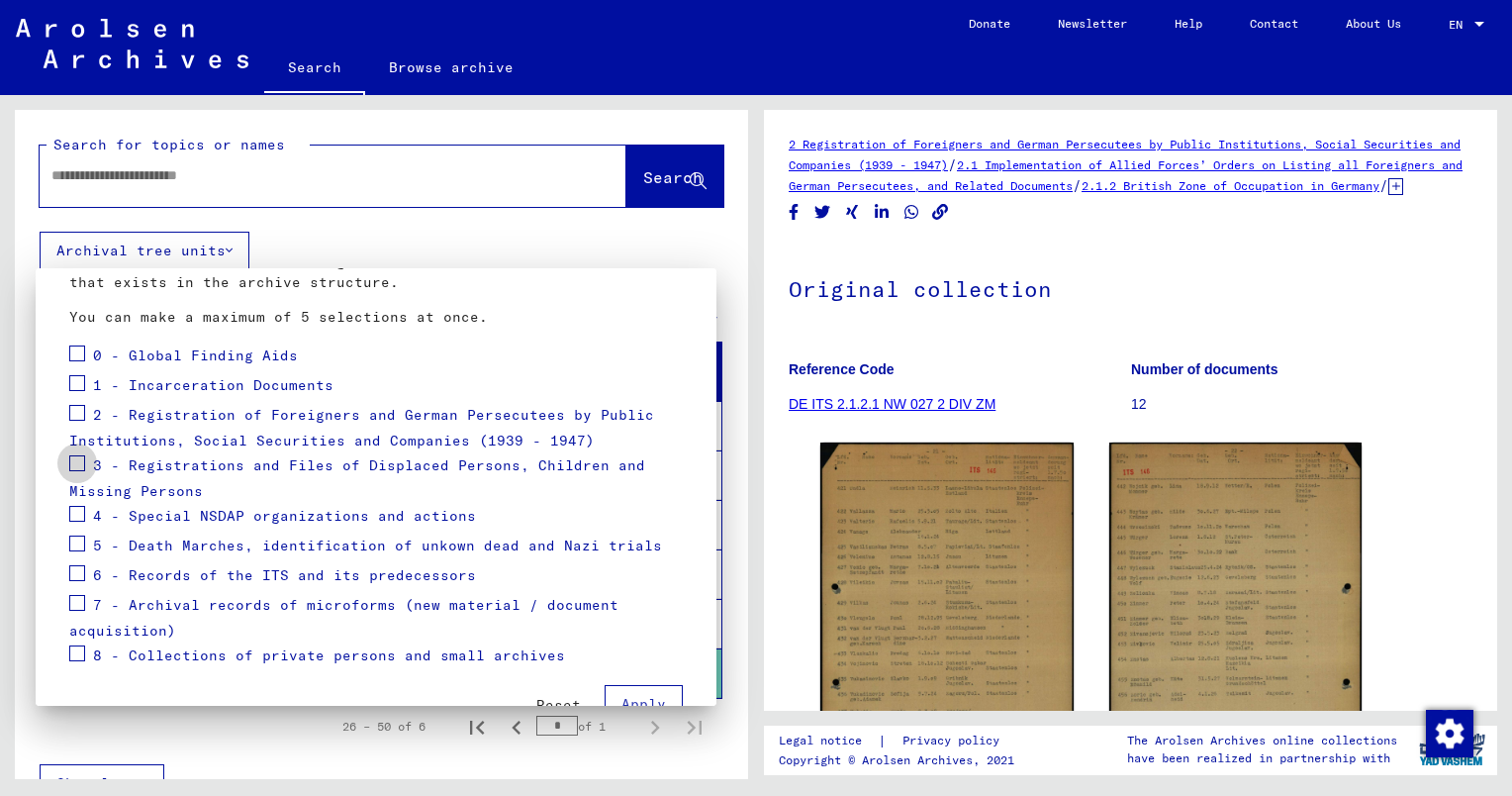 scroll, scrollTop: 181, scrollLeft: 0, axis: vertical 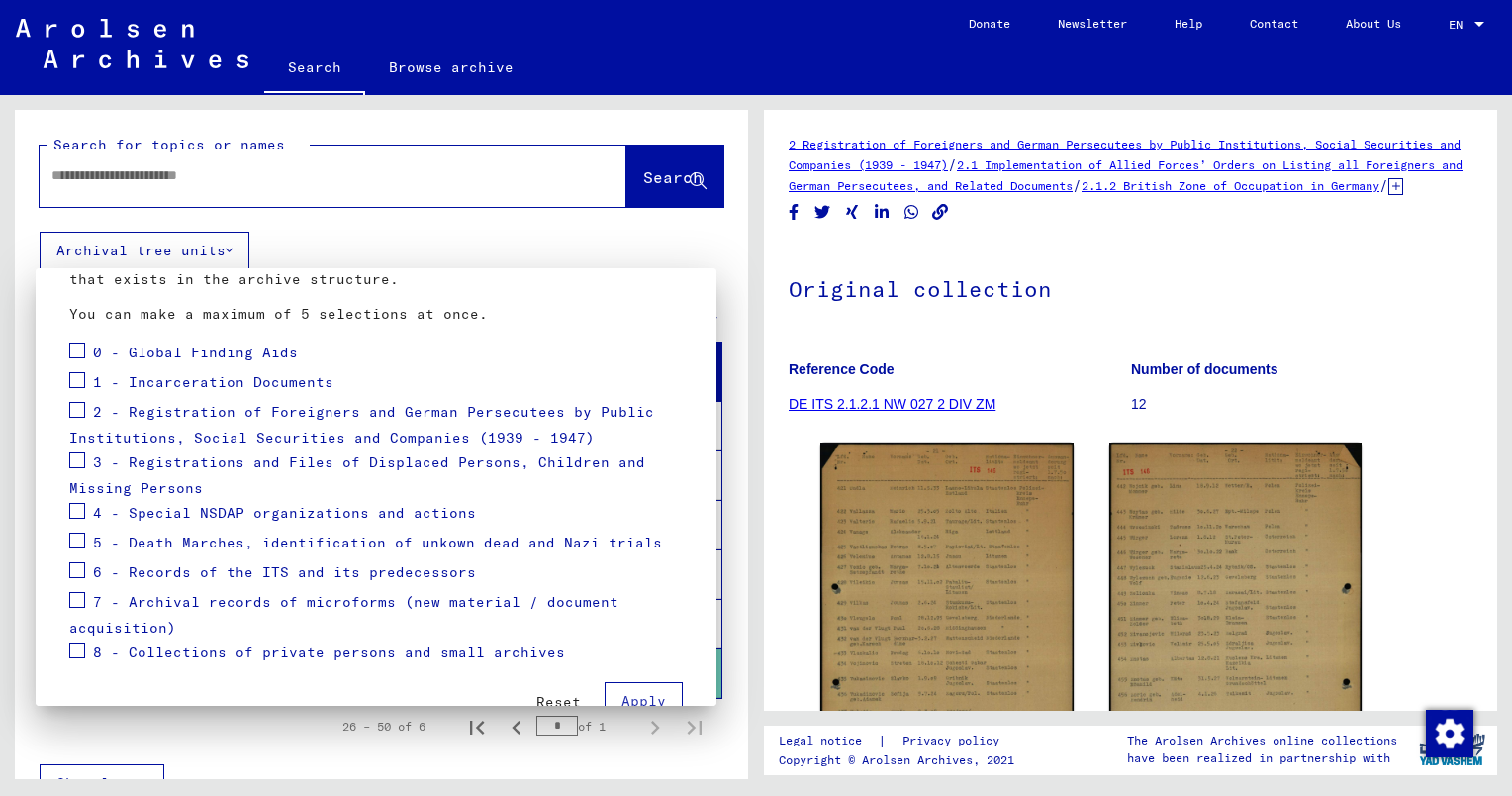 click on "3 - Registrations and Files of Displaced Persons, Children and Missing Persons" at bounding box center [357, 475] 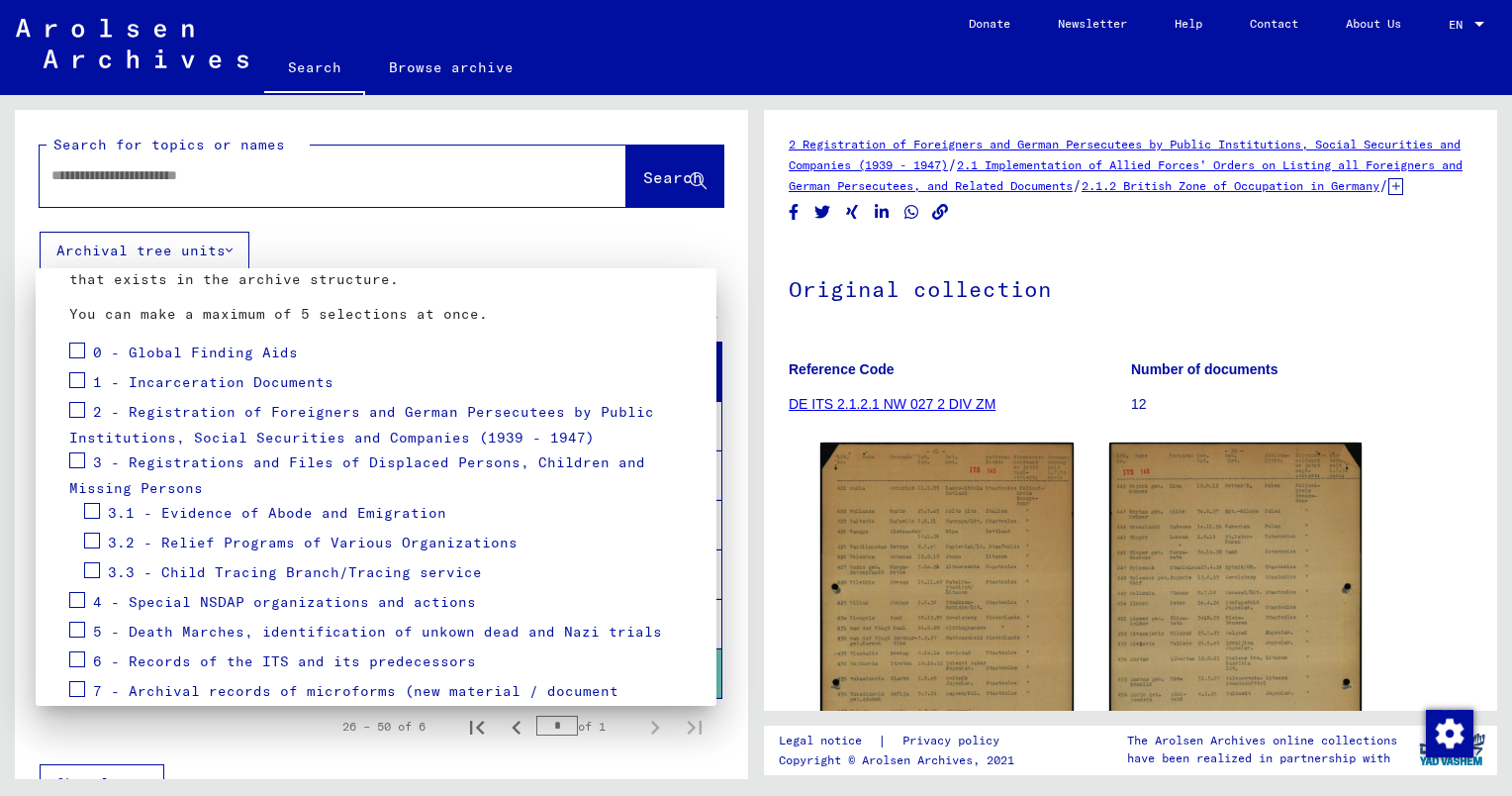 click at bounding box center [77, 460] 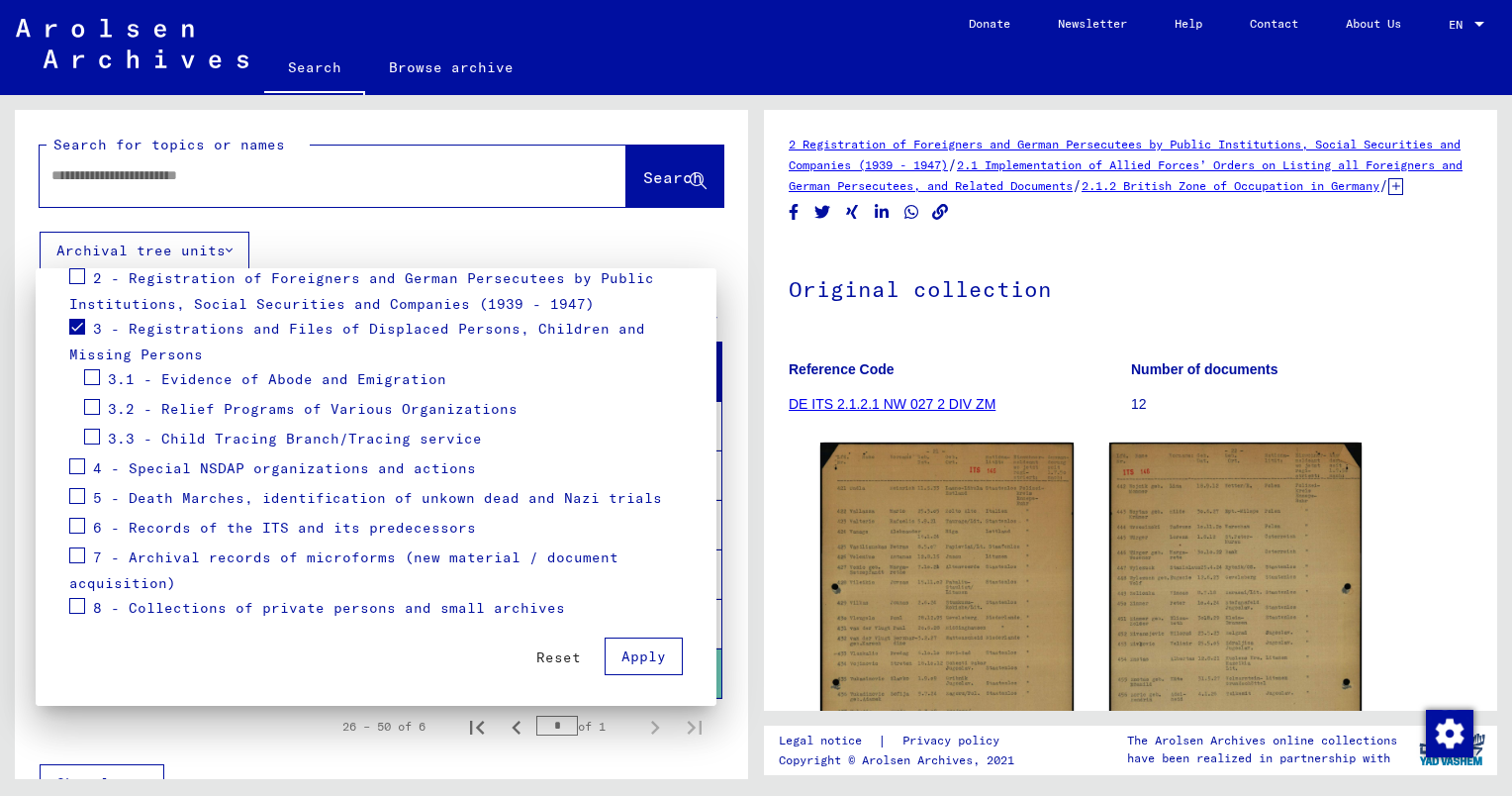 scroll, scrollTop: 317, scrollLeft: 0, axis: vertical 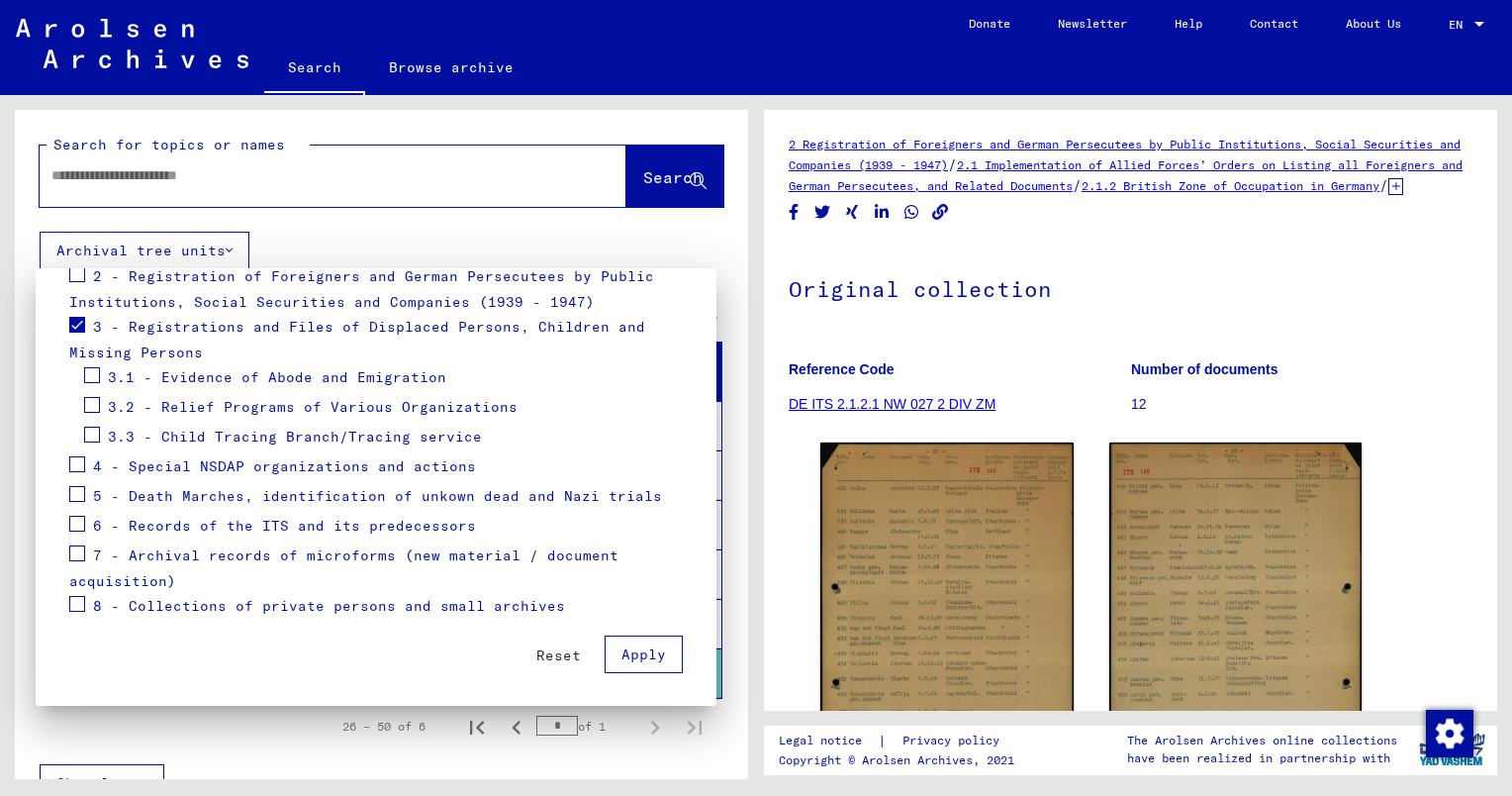 click at bounding box center [77, 553] 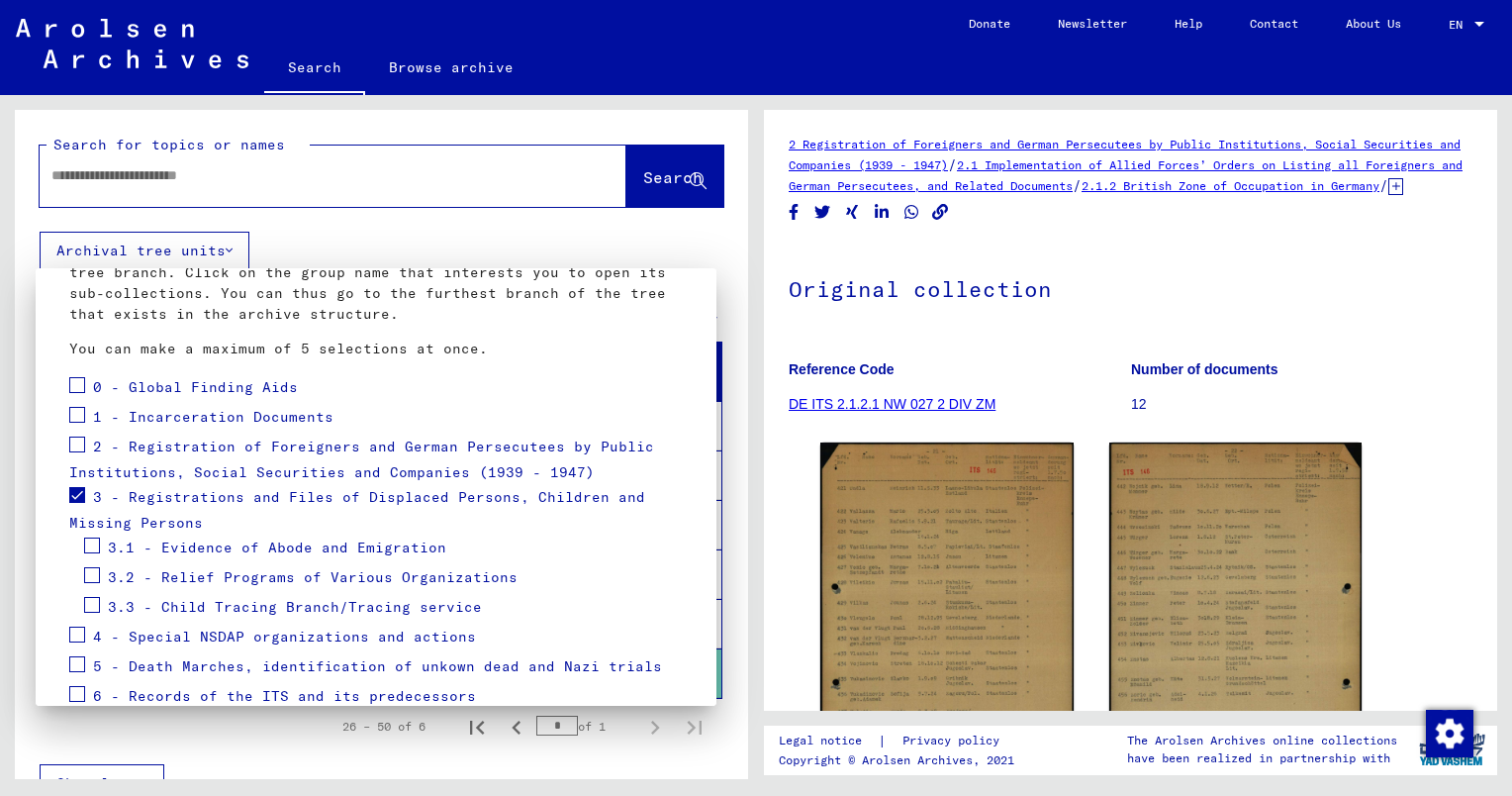 scroll, scrollTop: 144, scrollLeft: 0, axis: vertical 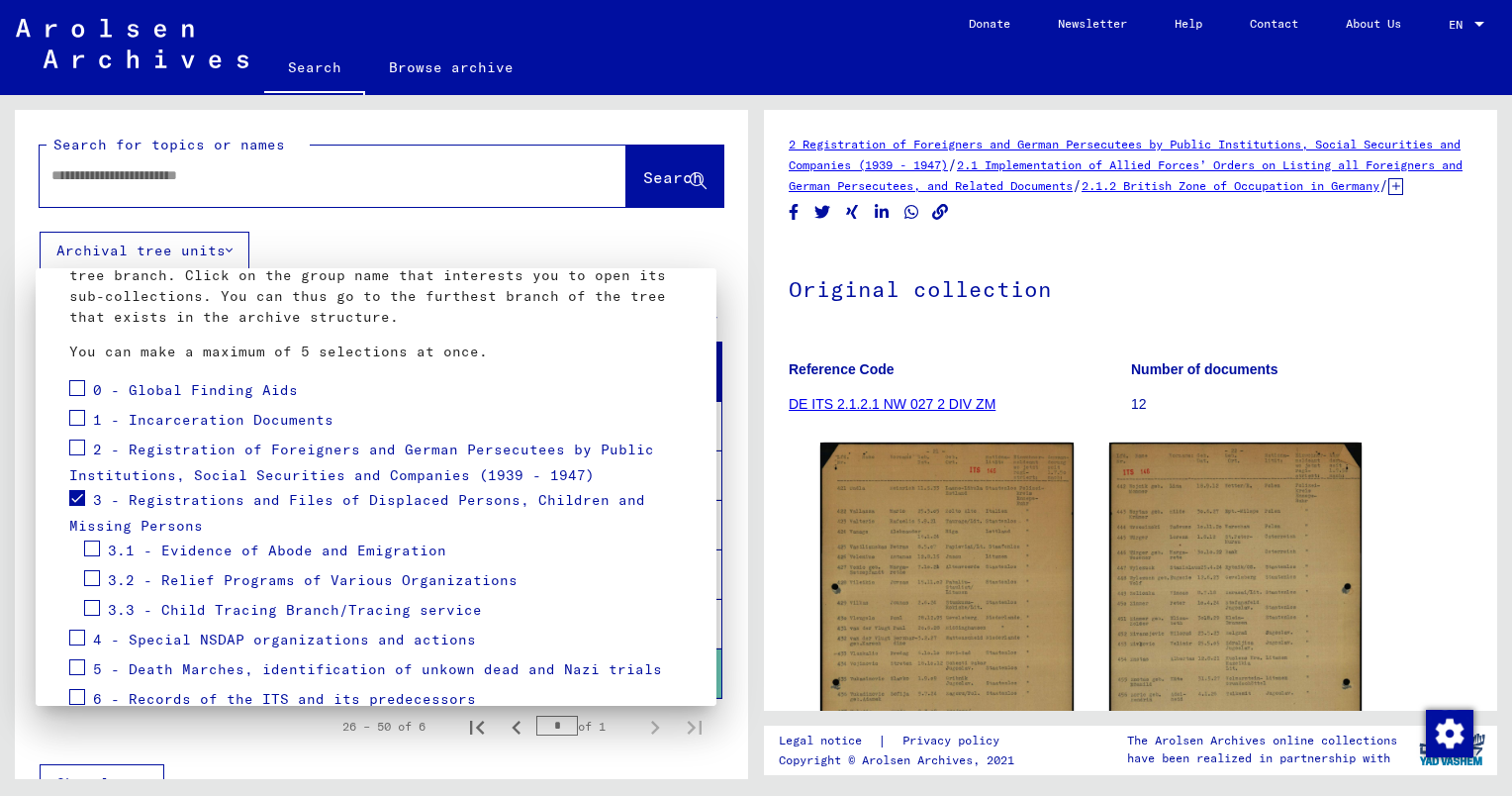 click at bounding box center (77, 448) 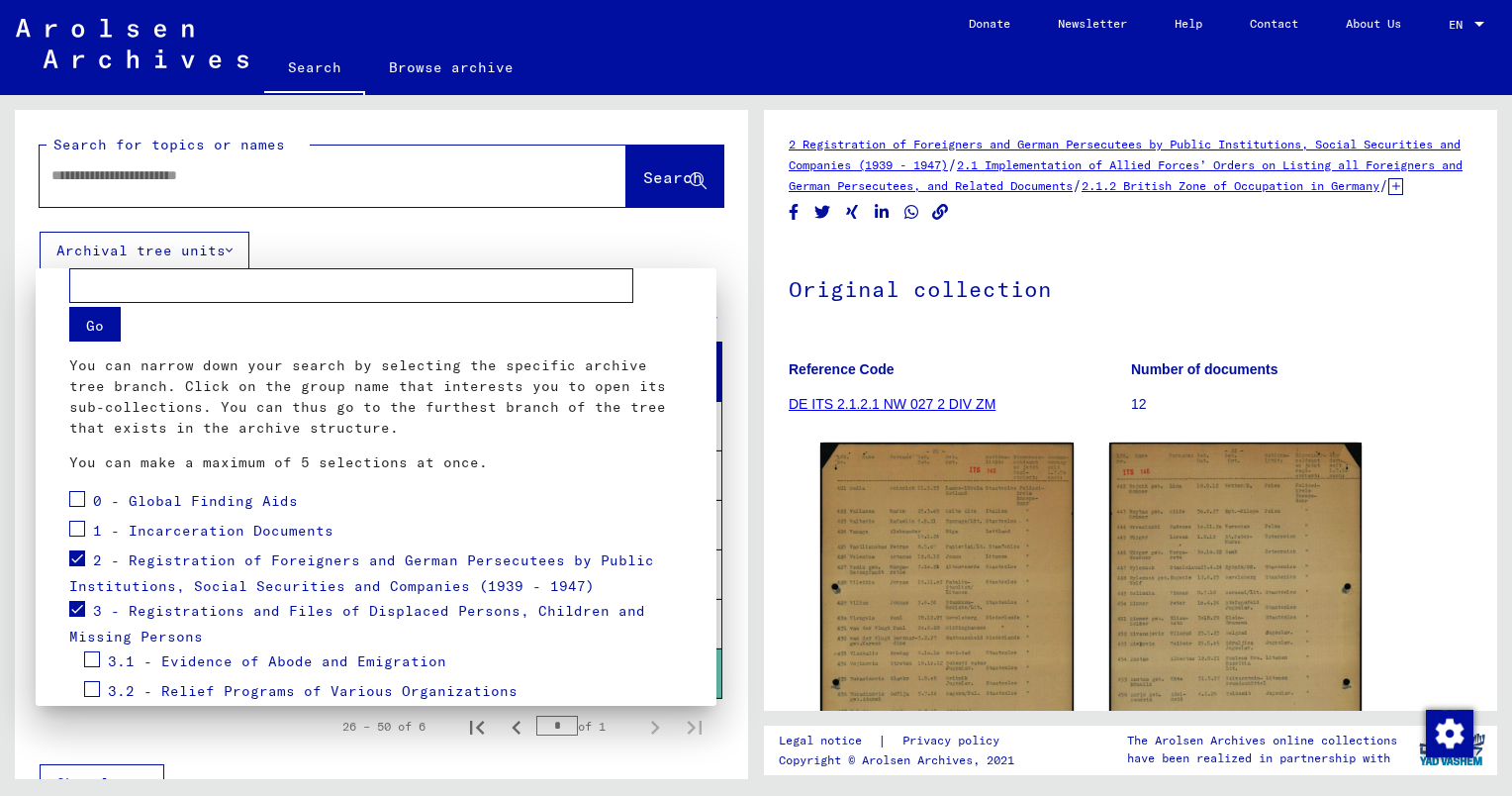 scroll, scrollTop: 0, scrollLeft: 0, axis: both 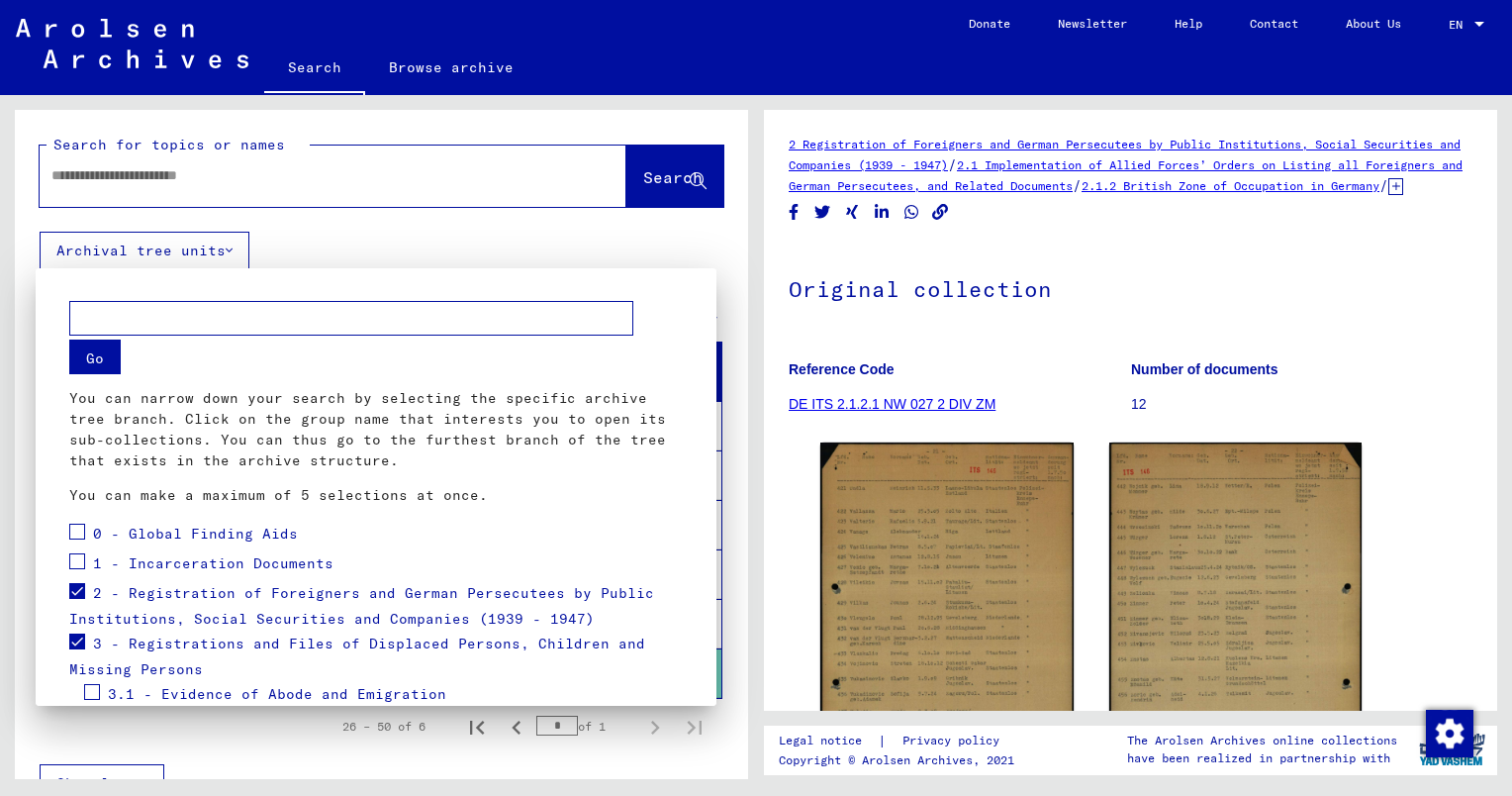 click at bounding box center (351, 318) 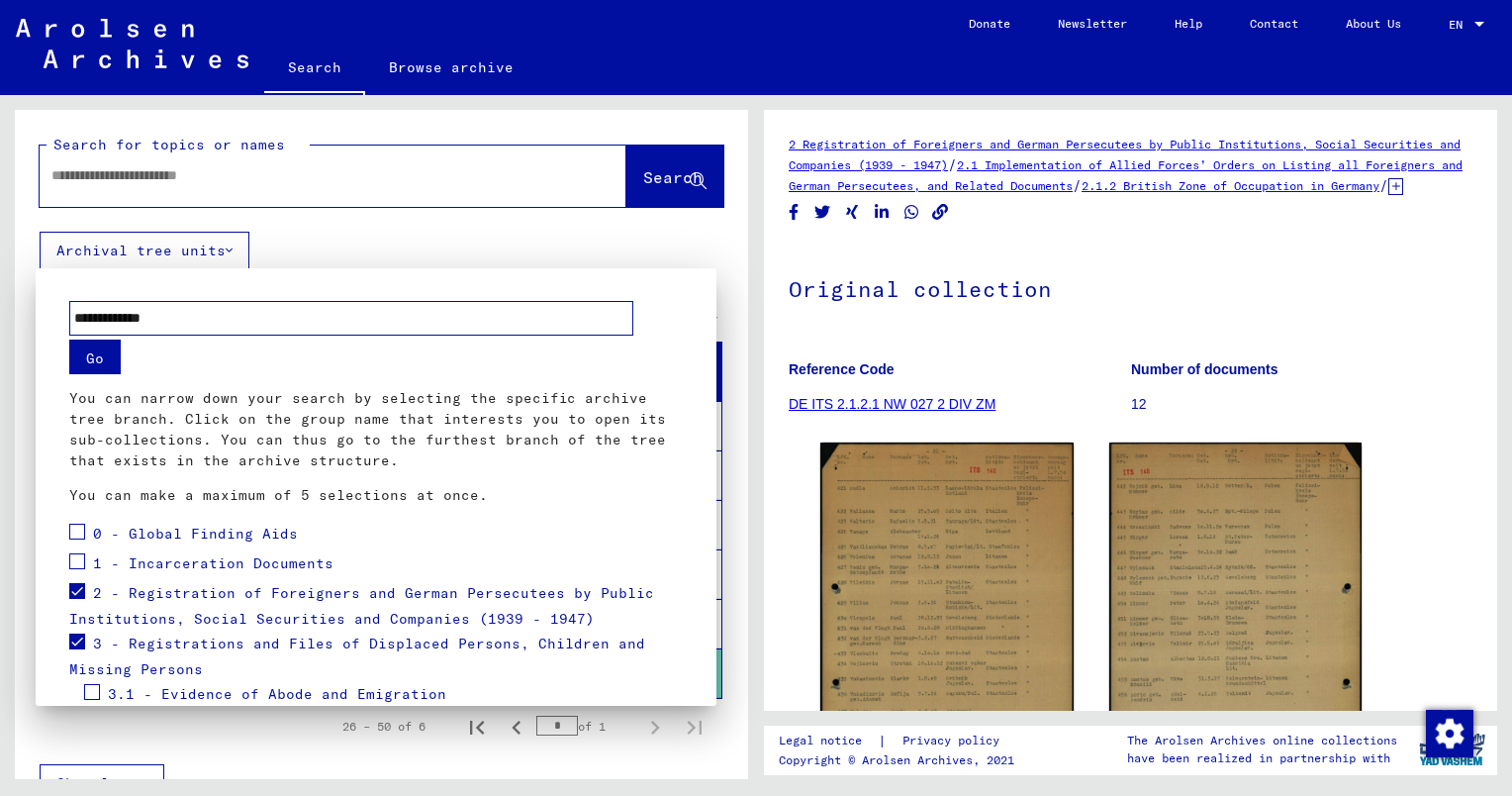 type on "**********" 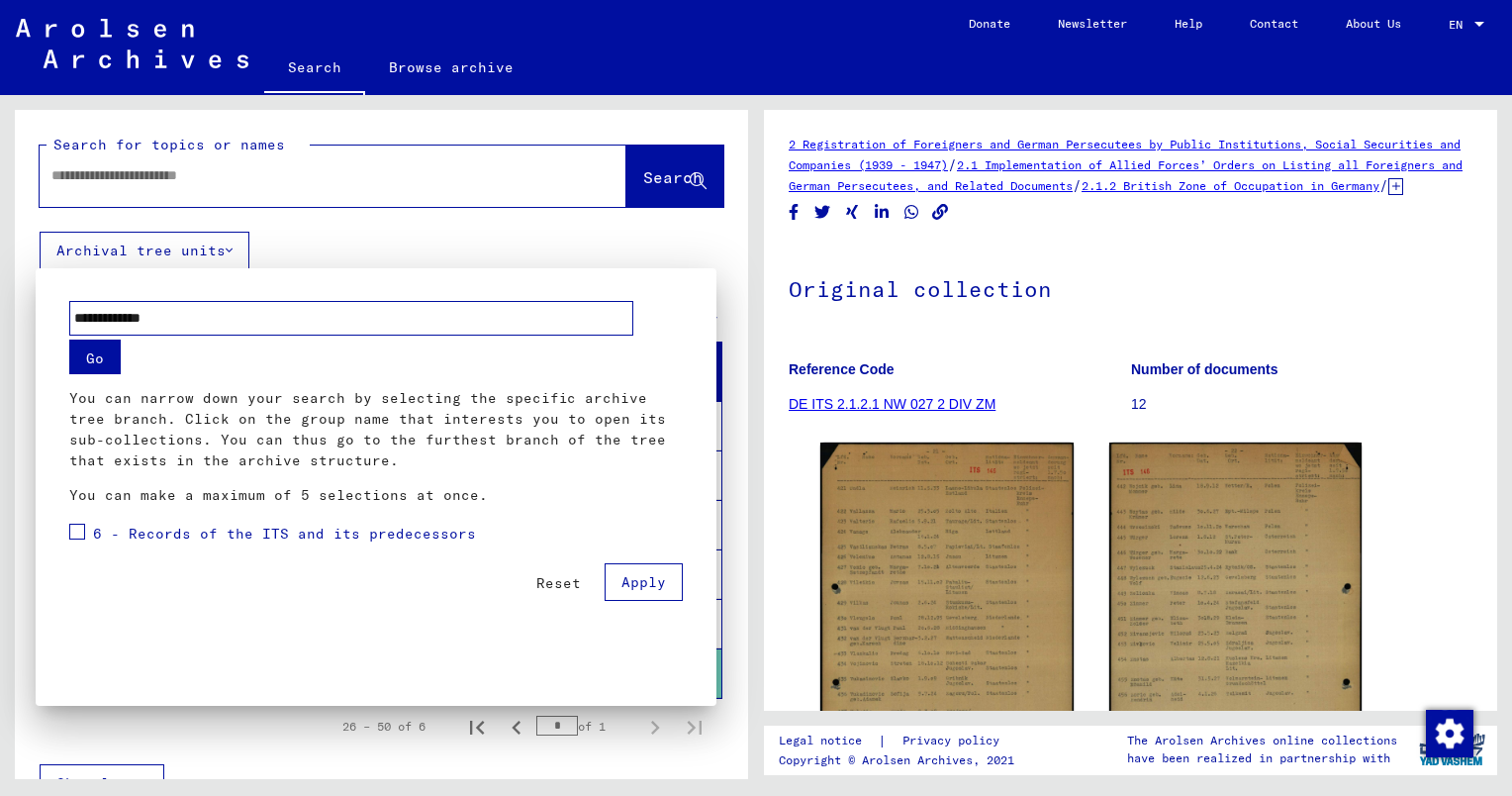 click on "6 - Records of the ITS and its predecessors" at bounding box center [284, 534] 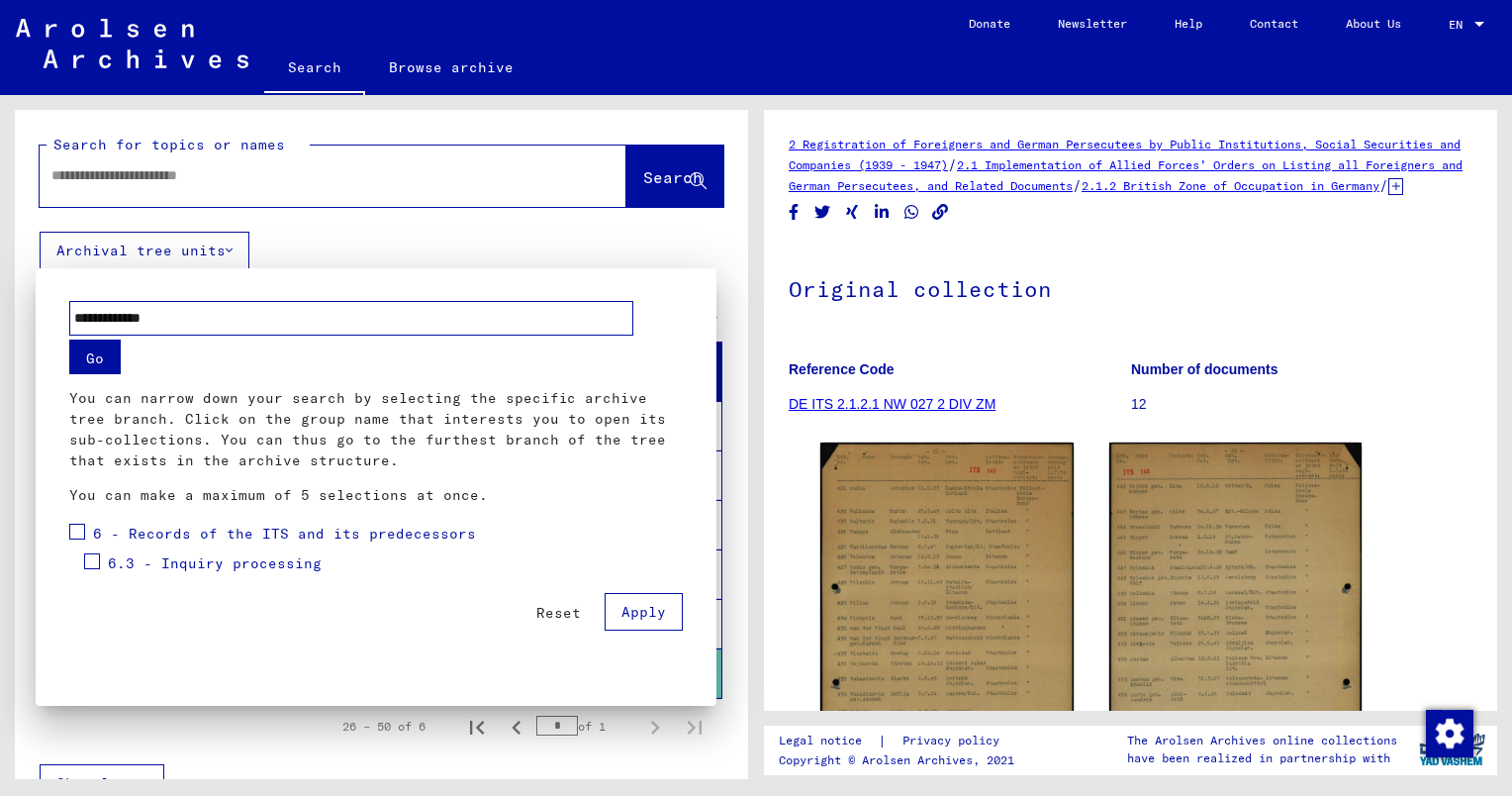 click on "Apply" at bounding box center [643, 612] 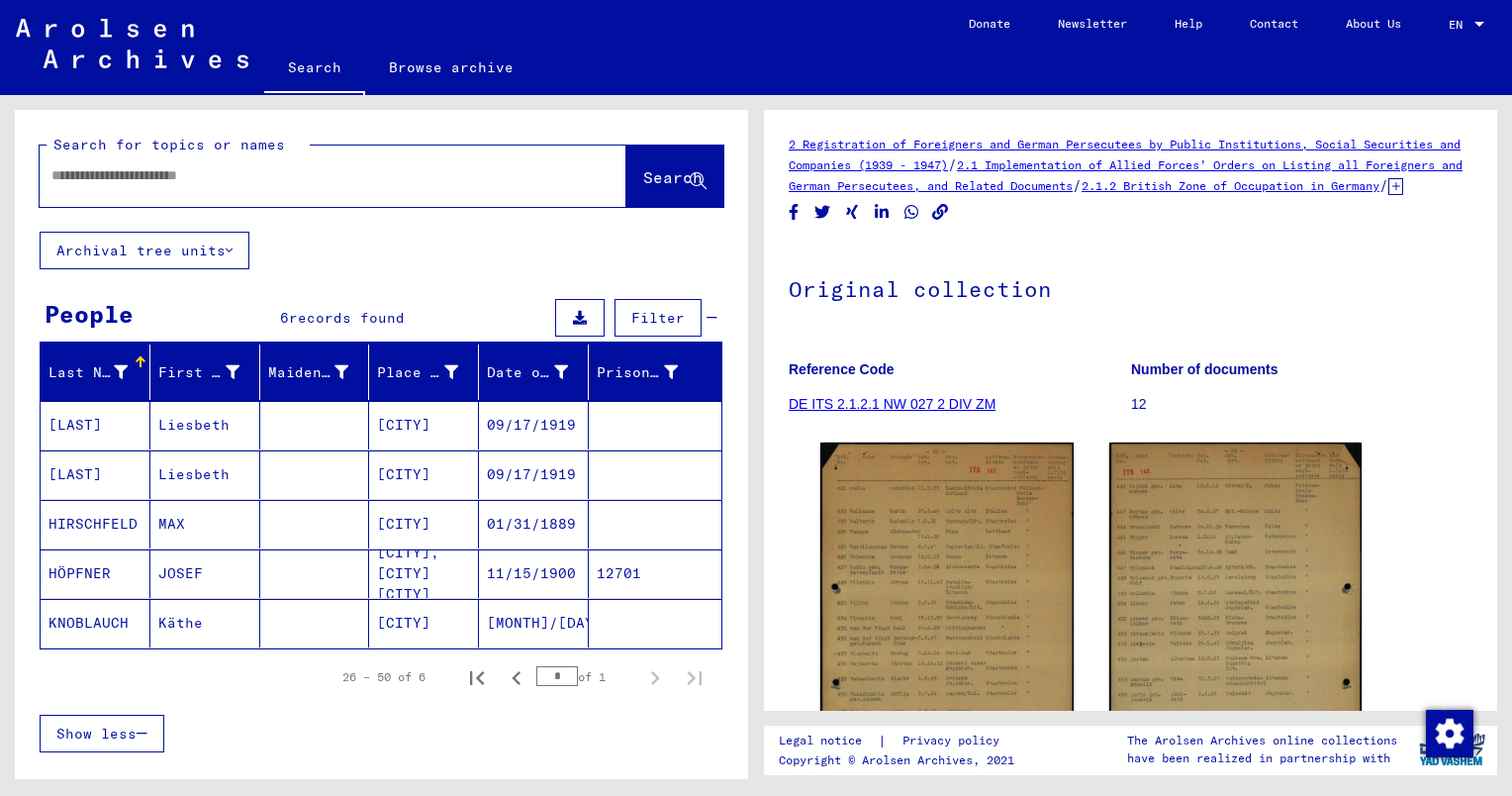 click on "Search   Browse archive  Donate Newsletter Help Contact About Us  Search   Browse archive   Detailed questions/information about the documents? Send us an inquiry for free.  Donate Newsletter Help Contact About Us EN EN Search for topics or names  Search     Archival tree units  People 6  records found  Filter   Last Name   First Name   Maiden Name   Place of Birth   Date of Birth   Prisoner #   BOELOFF   Liesbeth      Tolkemit   09/17/1919      BOELOFF   Liesbeth      Tolkemit   09/17/1919      HIRSCHFELD   MAX      Tolkemit   01/31/1889      HÖPFNER   JOSEF      TOLKEMIT, KR. ELBING   11/15/1900   12701   KNOBLAUCH   Käthe      Tolkemit   06/03/1925      26 – 50 of 6  *  of 1  Show less  Signature Last Name First Name Maiden Name Place of Birth Date of Birth Prisoner # Father (adoptive father) Mother (adoptive mother) Religion Nationality Occupaton Place of incarceration Date of decease Last residence Last residence (Country) Last residence (District) Last residence (Province) MAX" at bounding box center [756, 398] 